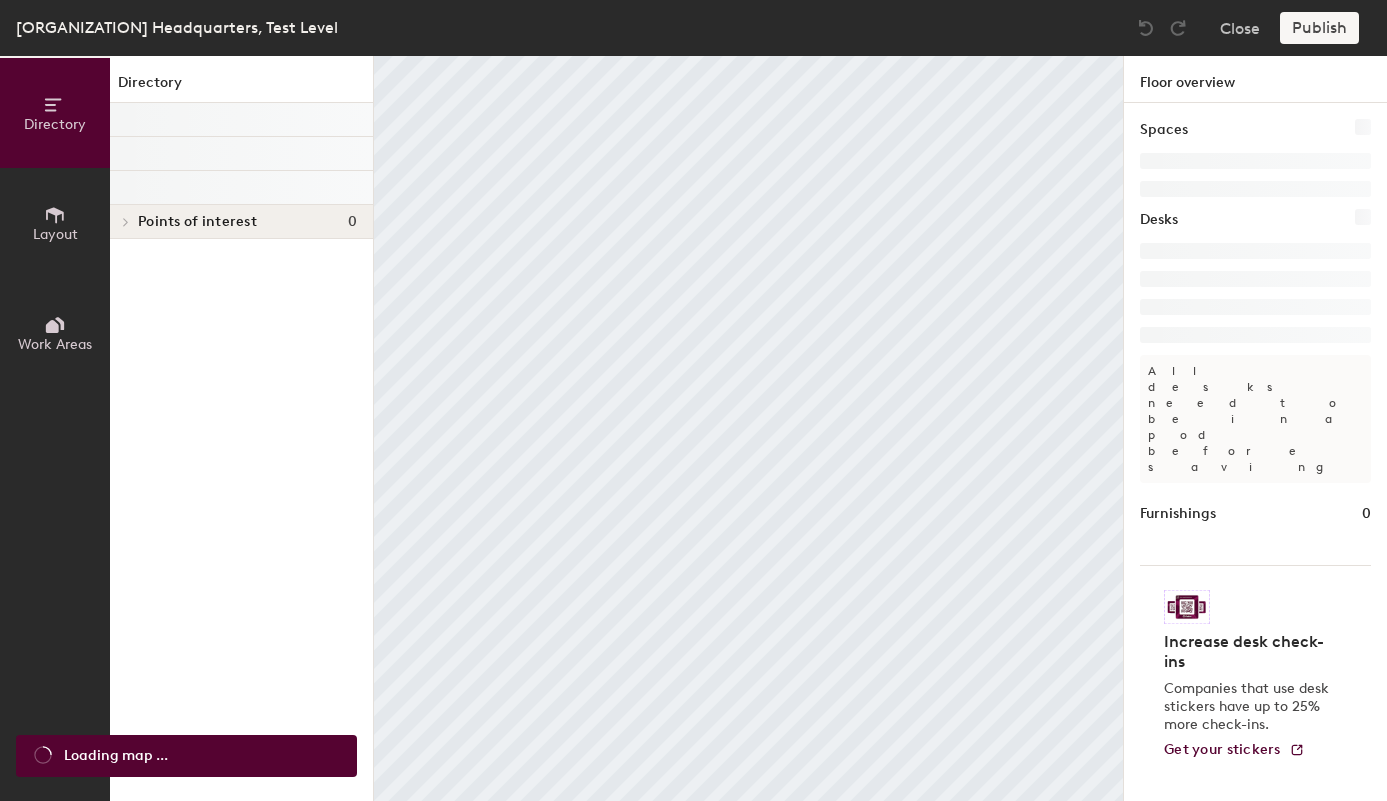 scroll, scrollTop: 0, scrollLeft: 0, axis: both 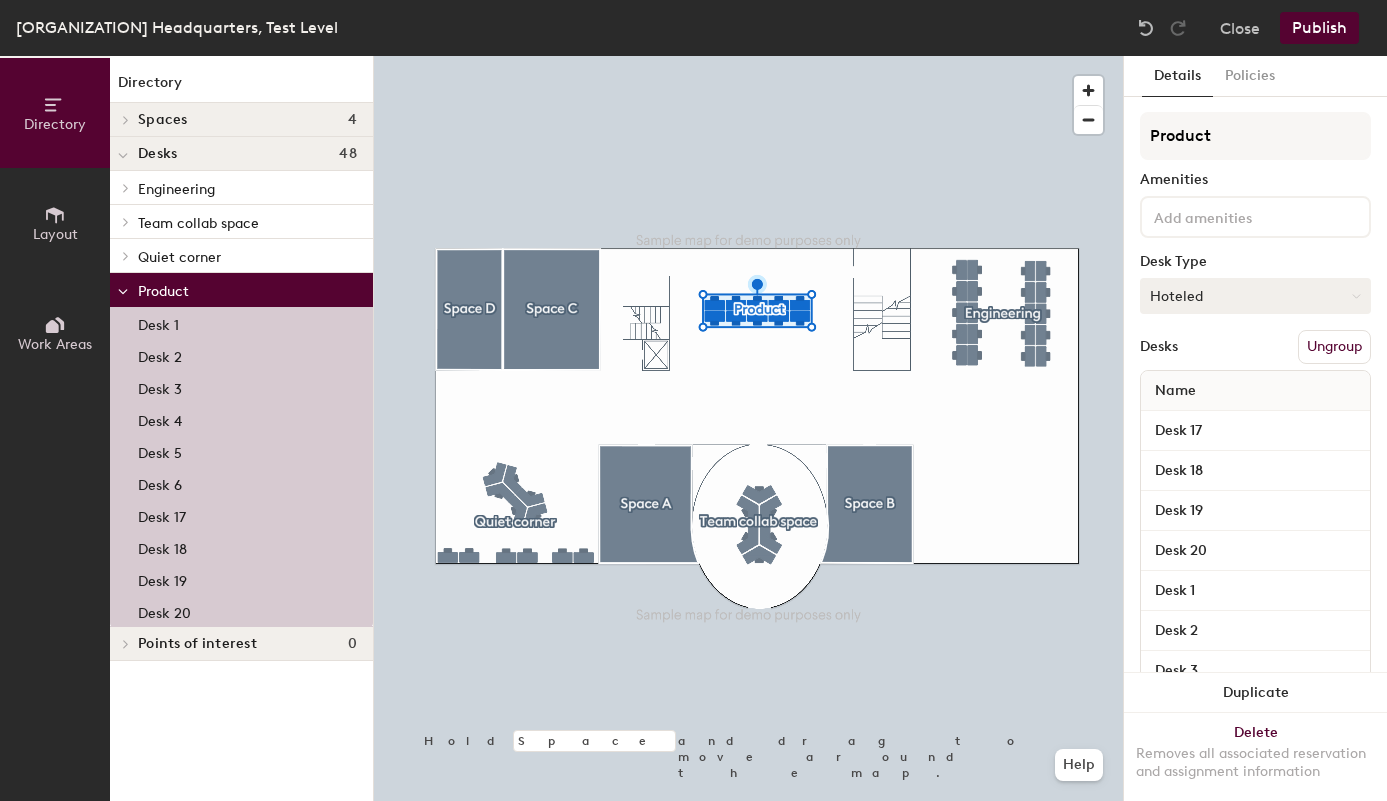 click on "Hoteled" at bounding box center (1255, 296) 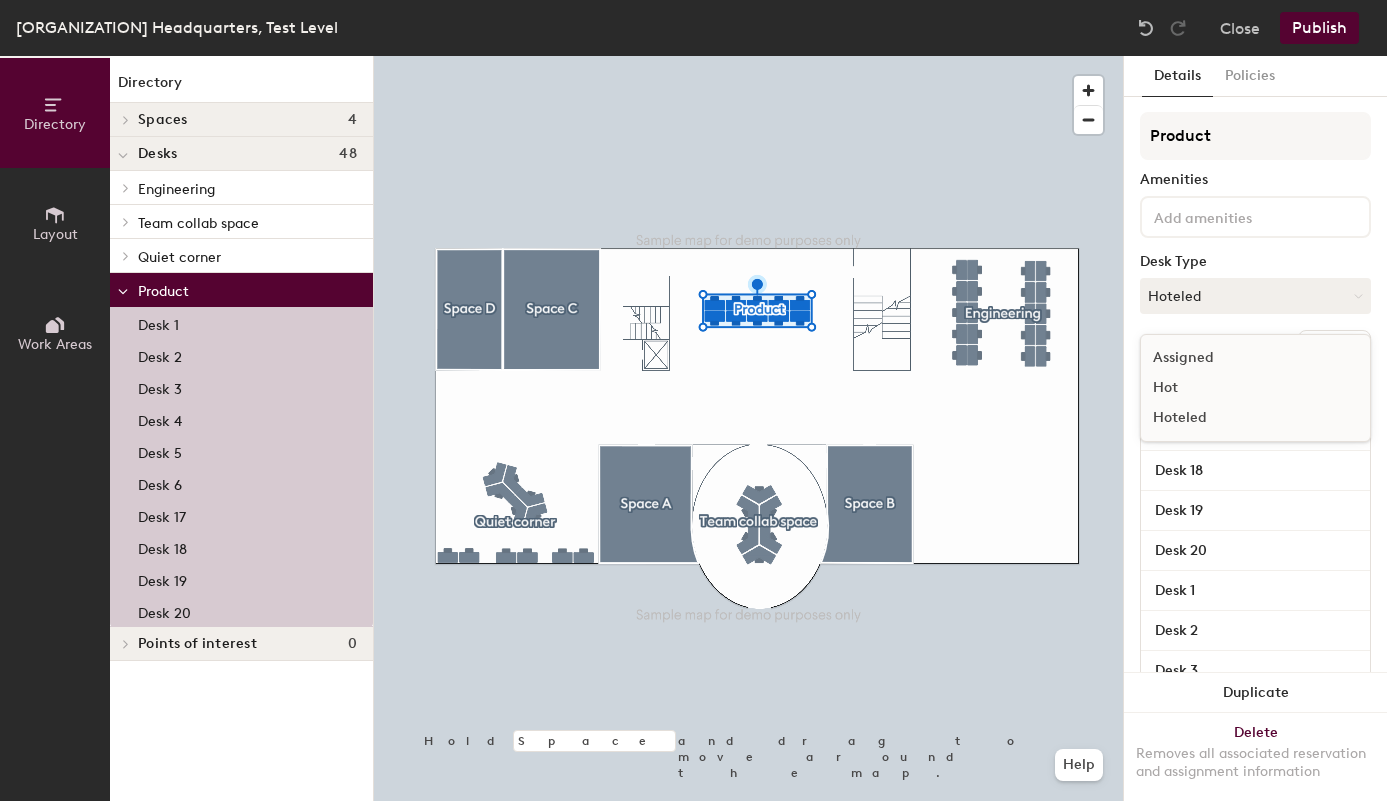 click on "Assigned" at bounding box center [1241, 358] 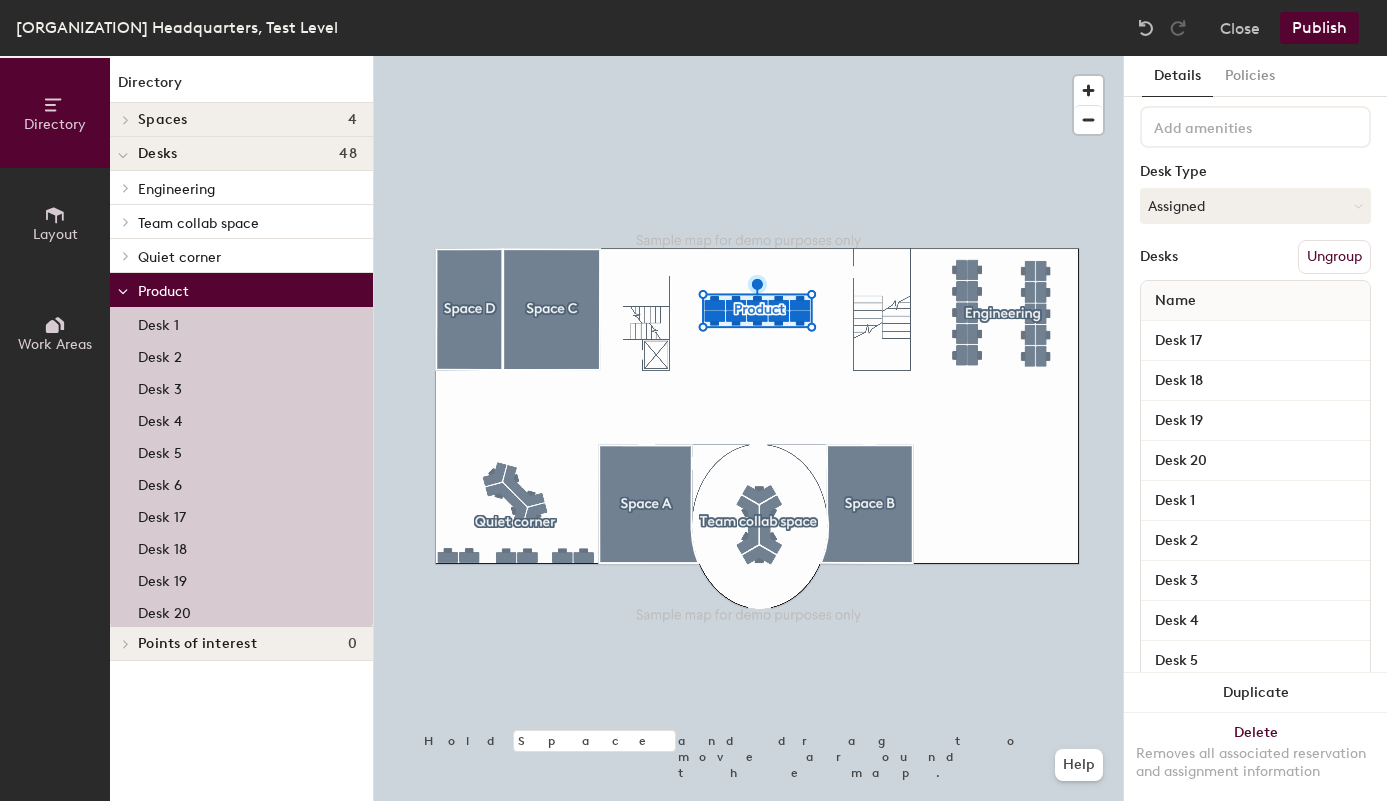 scroll, scrollTop: 0, scrollLeft: 0, axis: both 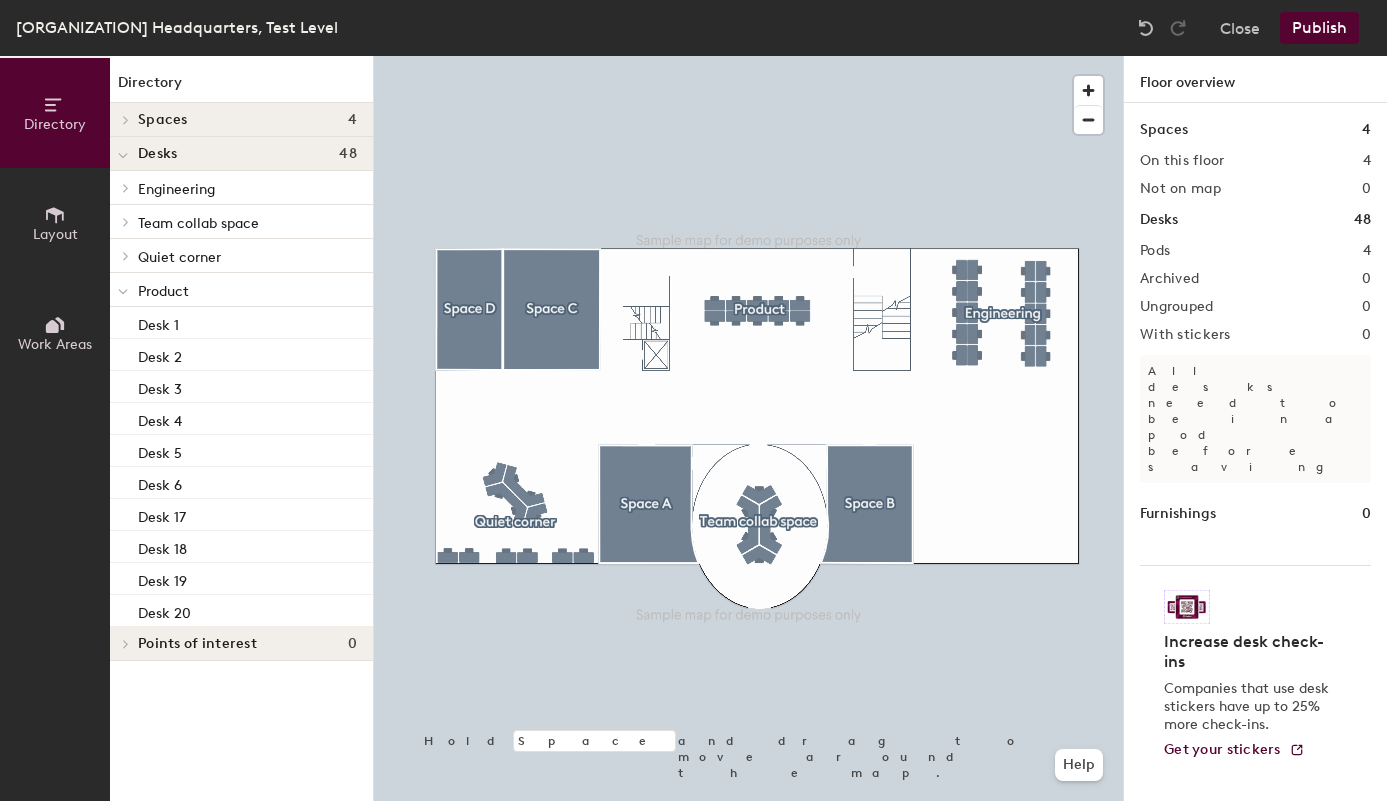 click on "Layout" at bounding box center [55, 234] 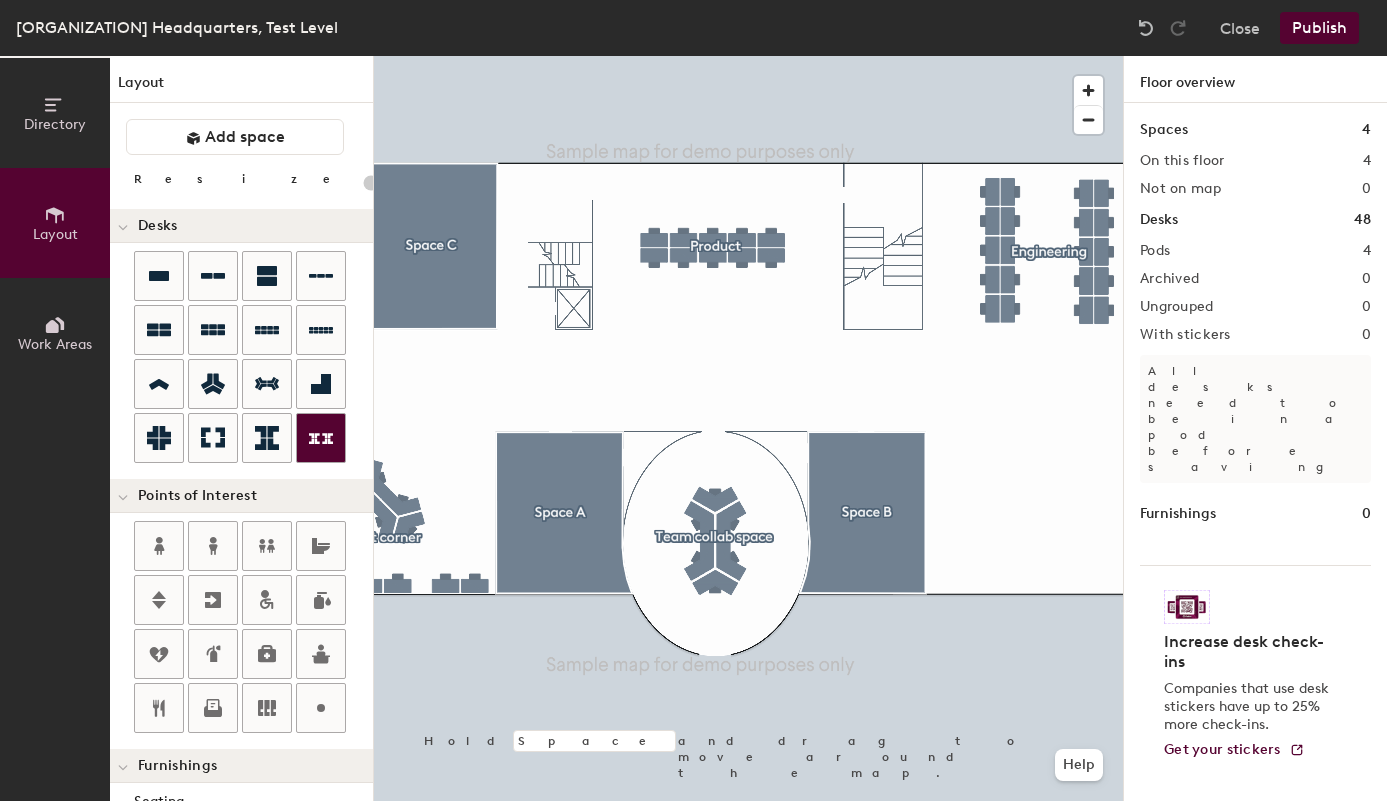 click on "Directory Layout Work Areas Layout   Add space Resize Desks Points of Interest Furnishings Seating Tables Booths Hold Space and drag to move around the map. Help Floor overview Spaces 4 On this floor 4 Not on map 0 Desks 48 Pods 4 Archived 0 Ungrouped 0 With stickers 0 All desks need to be in a pod before saving Furnishings 0 Increase desk check-ins Companies that use desk stickers have up to 25% more check-ins. Get your stickers" at bounding box center [693, 428] 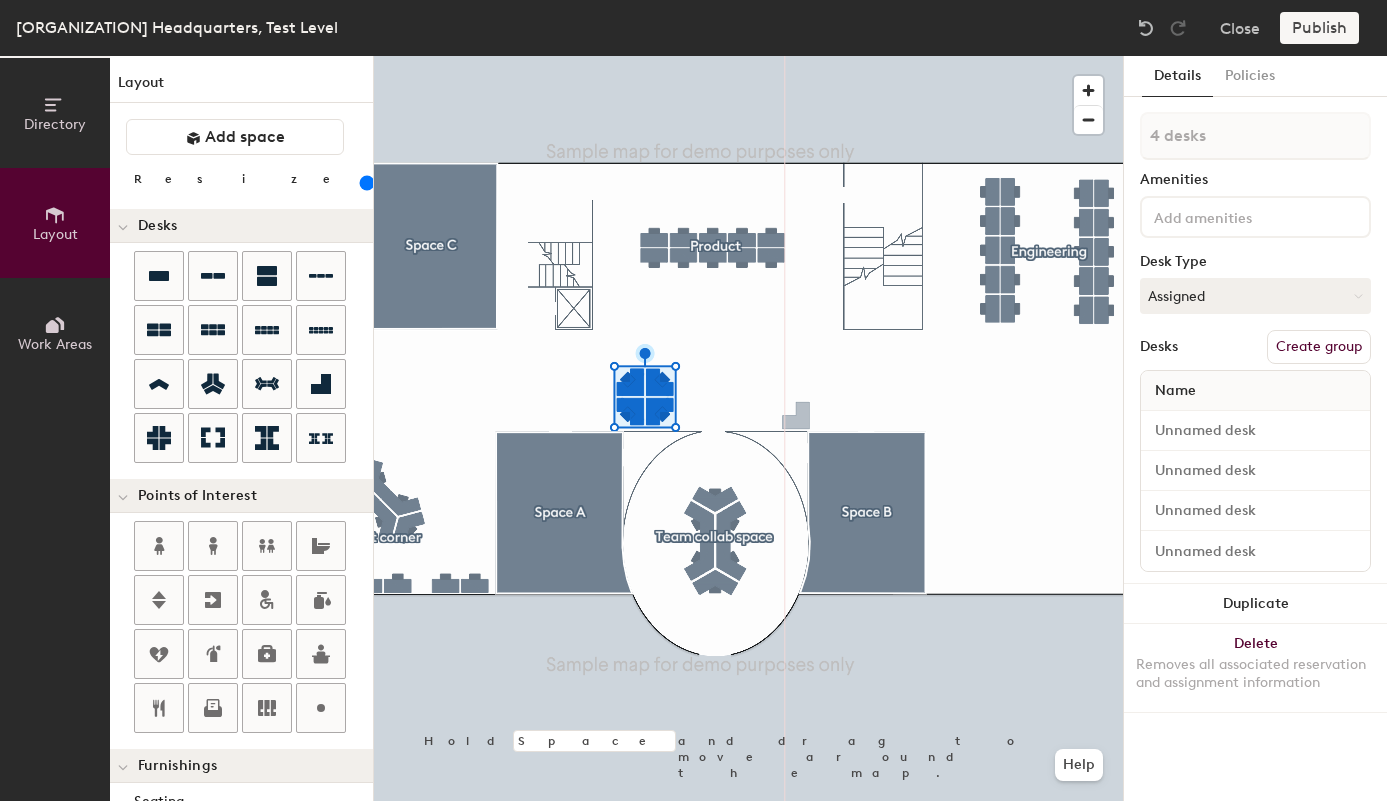 click on "Directory Layout Work Areas Layout   Add space Resize Desks Points of Interest Furnishings Seating Tables Booths Hold Space and drag to move around the map. Help Details Policies 4 desks Amenities Desk Type Assigned Desks Create group Name Duplicate Delete Removes all associated reservation and assignment information" at bounding box center (693, 428) 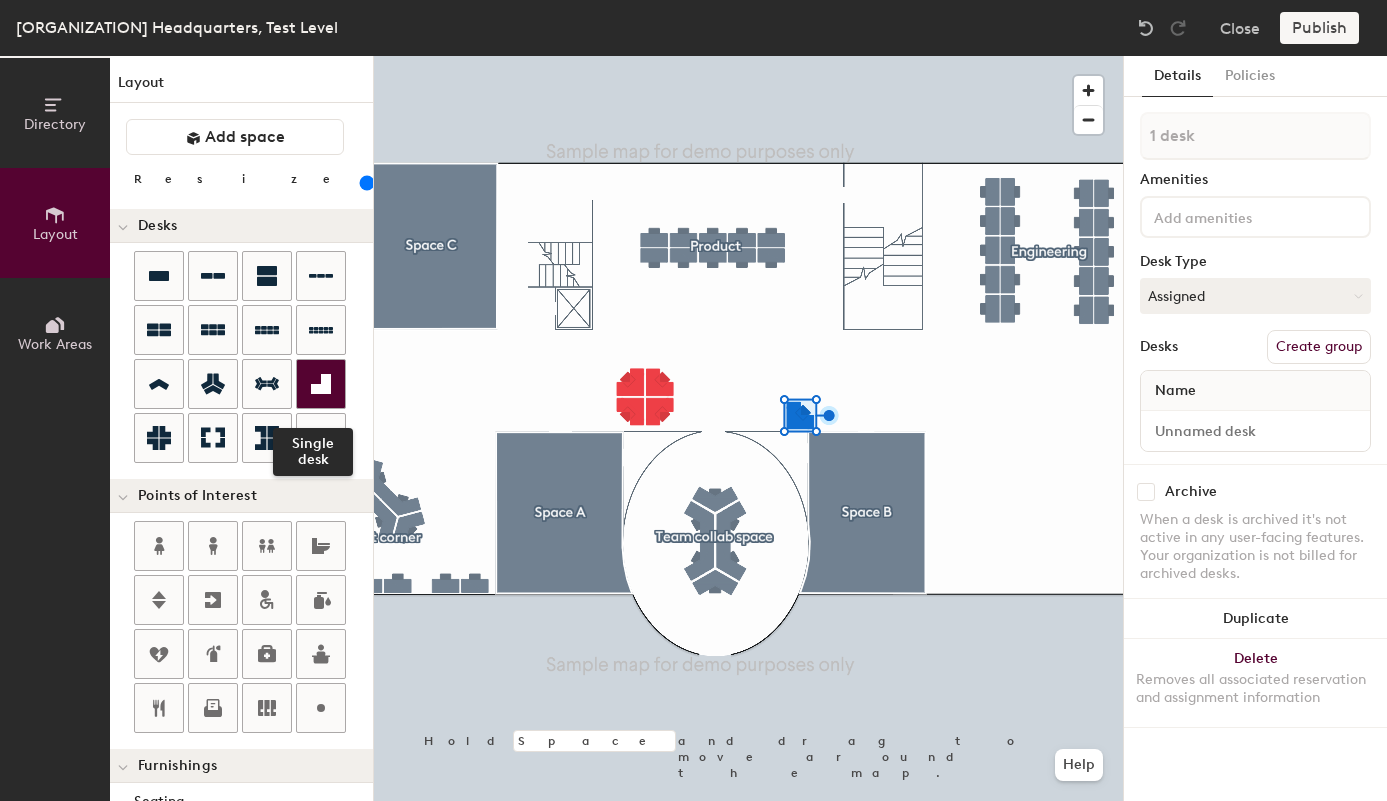click at bounding box center [159, 276] 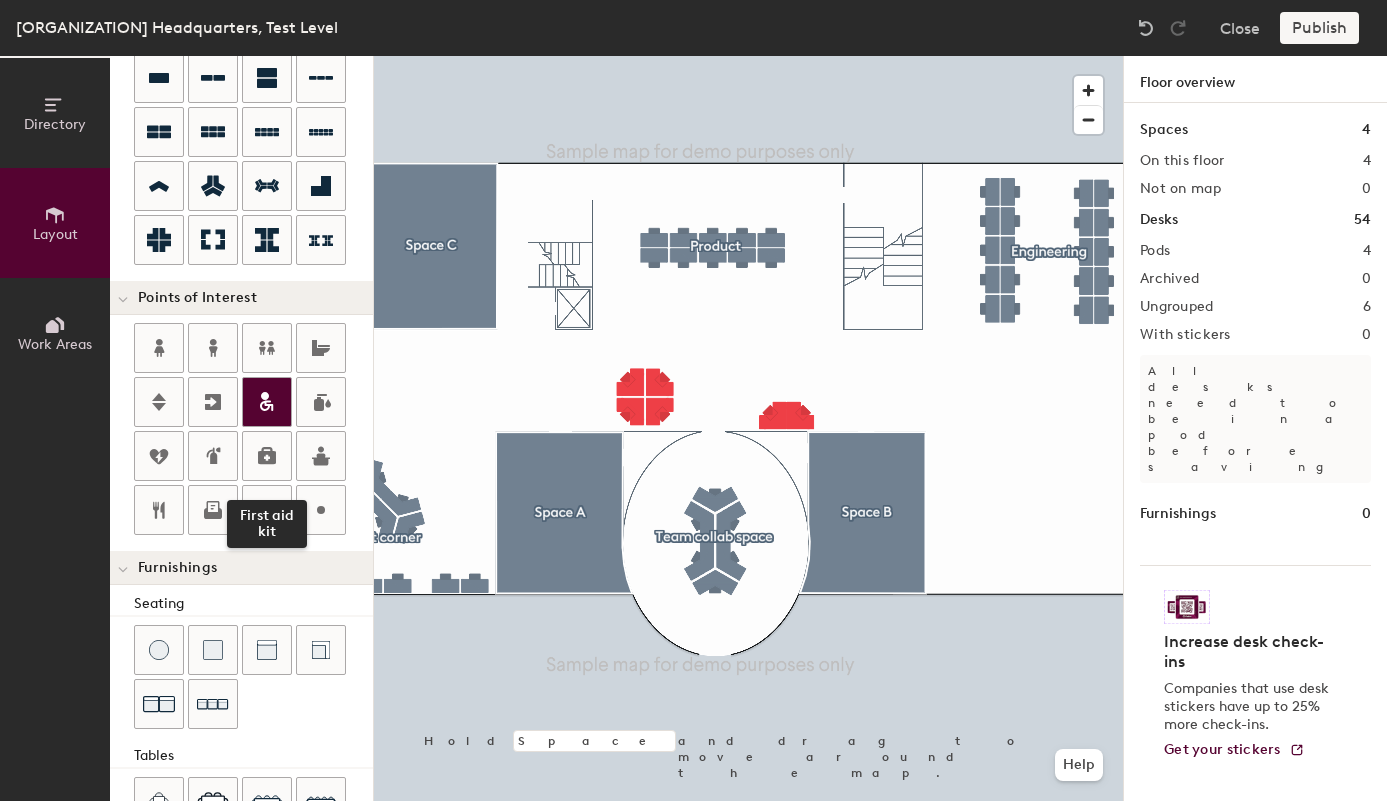scroll, scrollTop: 200, scrollLeft: 0, axis: vertical 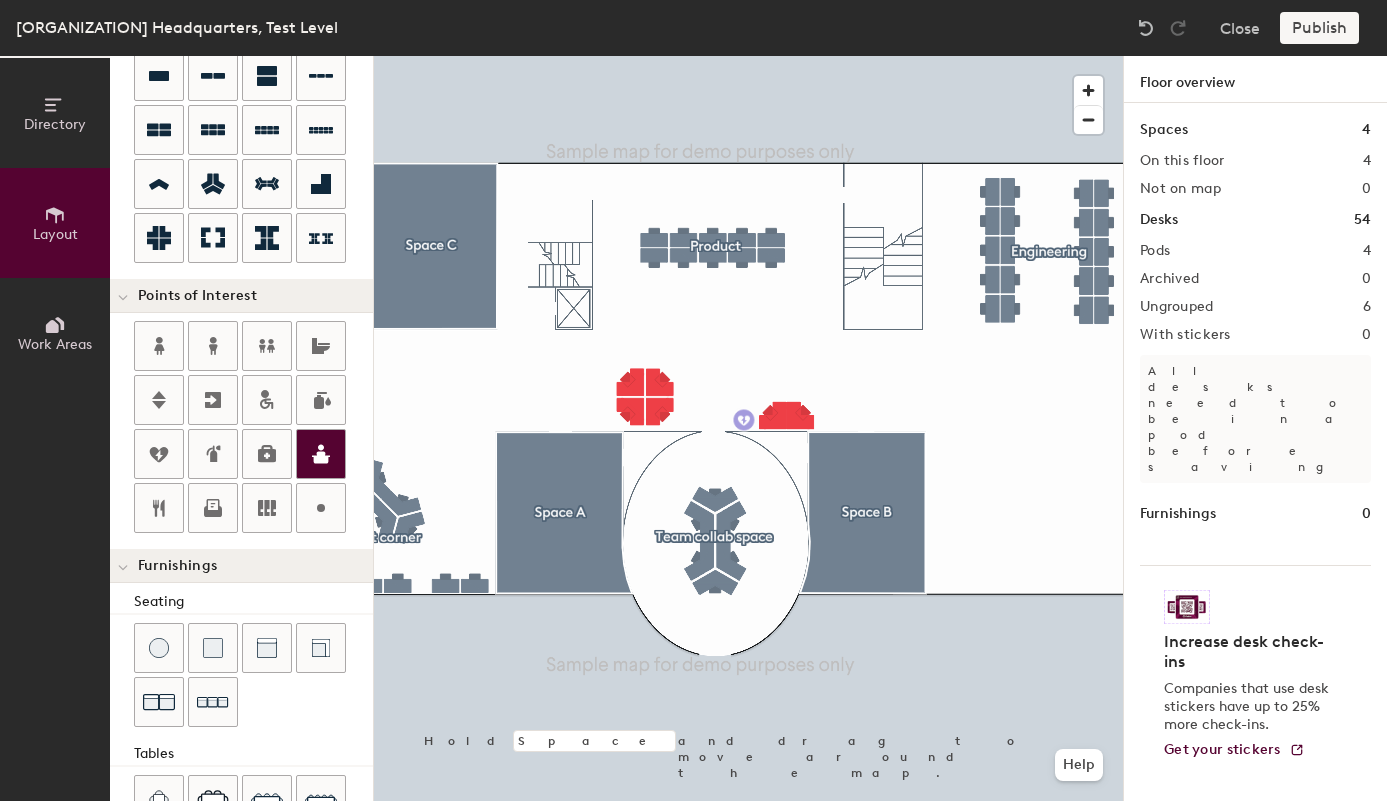 click on "Directory Layout Work Areas Layout   Add space Resize Desks Points of Interest Furnishings Seating Tables Booths Hold Space and drag to move around the map. Help Floor overview Spaces 4 On this floor 4 Not on map 0 Desks 54 Pods 4 Archived 0 Ungrouped 6 With stickers 0 All desks need to be in a pod before saving Furnishings 0 Increase desk check-ins Companies that use desk stickers have up to 25% more check-ins. Get your stickers" at bounding box center [693, 428] 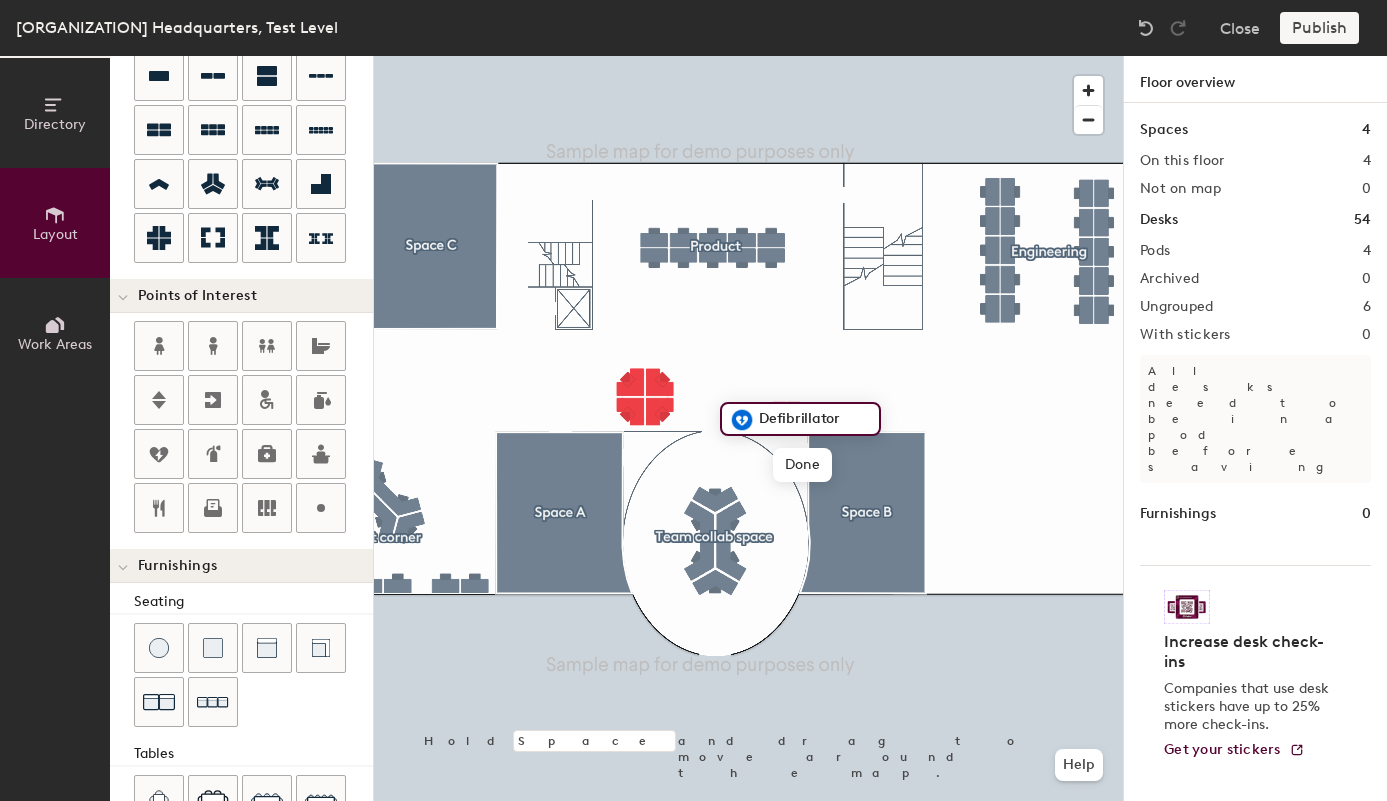 click on "Defibrillator" at bounding box center (812, 419) 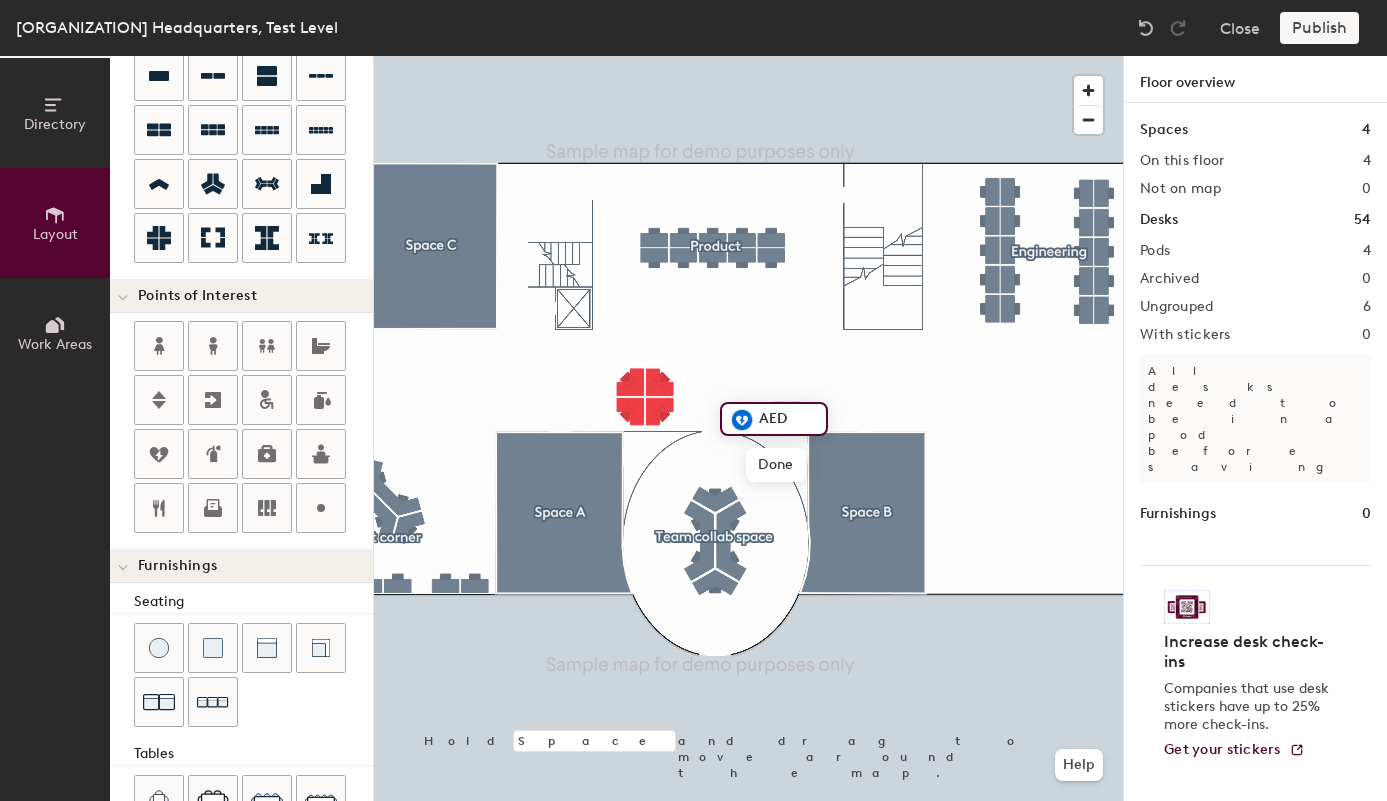 type on "AED" 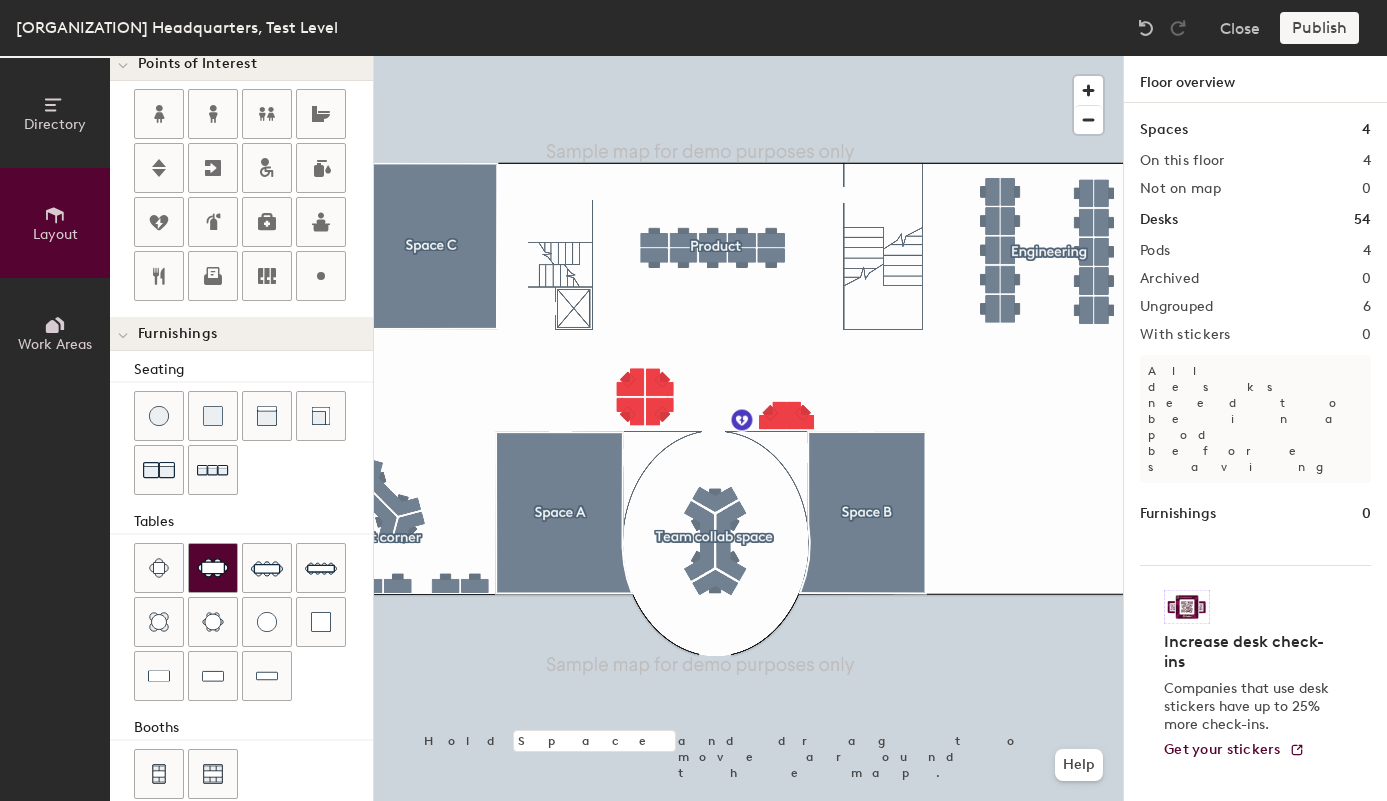 scroll, scrollTop: 462, scrollLeft: 0, axis: vertical 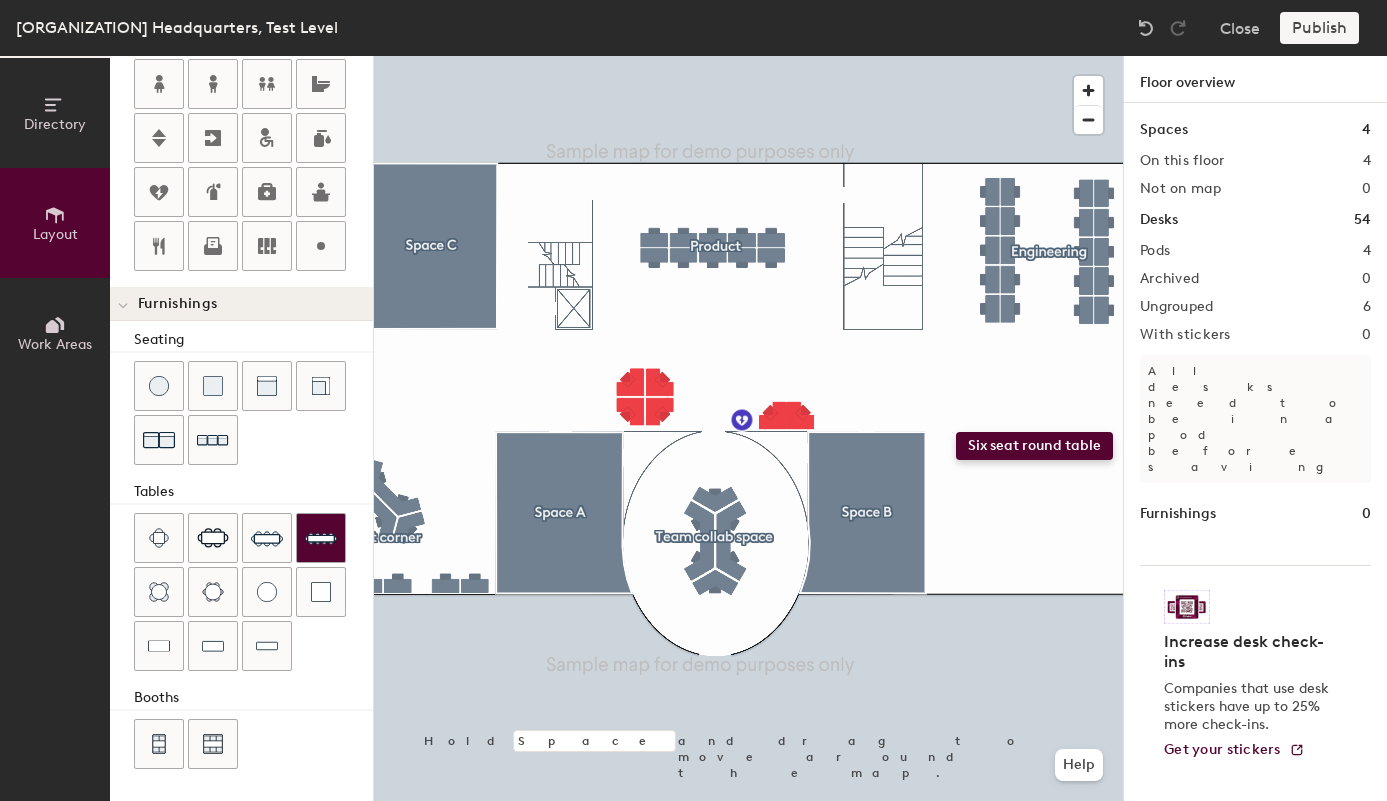 click on "Directory Layout Work Areas Layout   Add space Resize Desks Points of Interest Furnishings Seating Tables Booths Hold Space and drag to move around the map. Help Floor overview Spaces 4 On this floor 4 Not on map 0 Desks 54 Pods 4 Archived 0 Ungrouped 6 With stickers 0 All desks need to be in a pod before saving Furnishings 0 Increase desk check-ins Companies that use desk stickers have up to 25% more check-ins. Get your stickers" at bounding box center [693, 428] 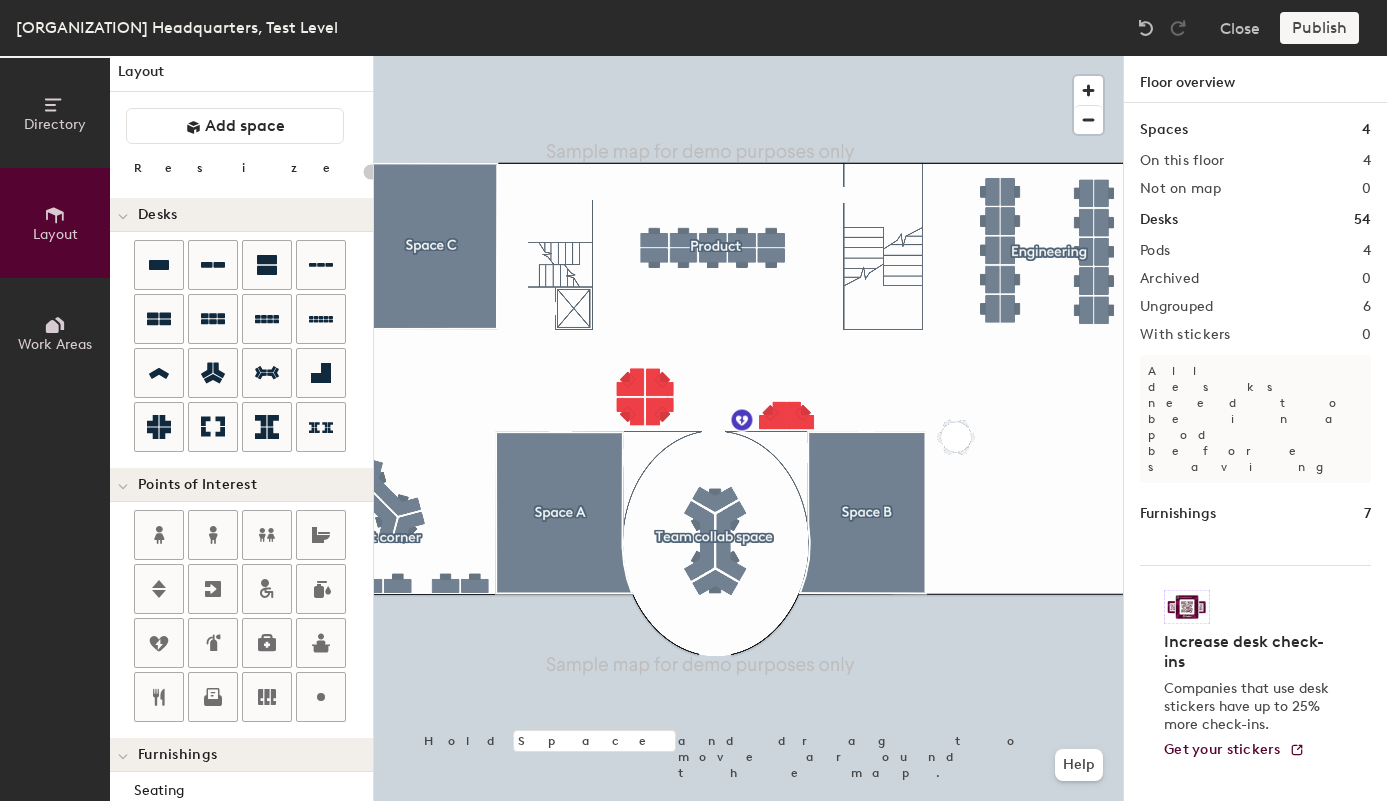 scroll, scrollTop: 0, scrollLeft: 0, axis: both 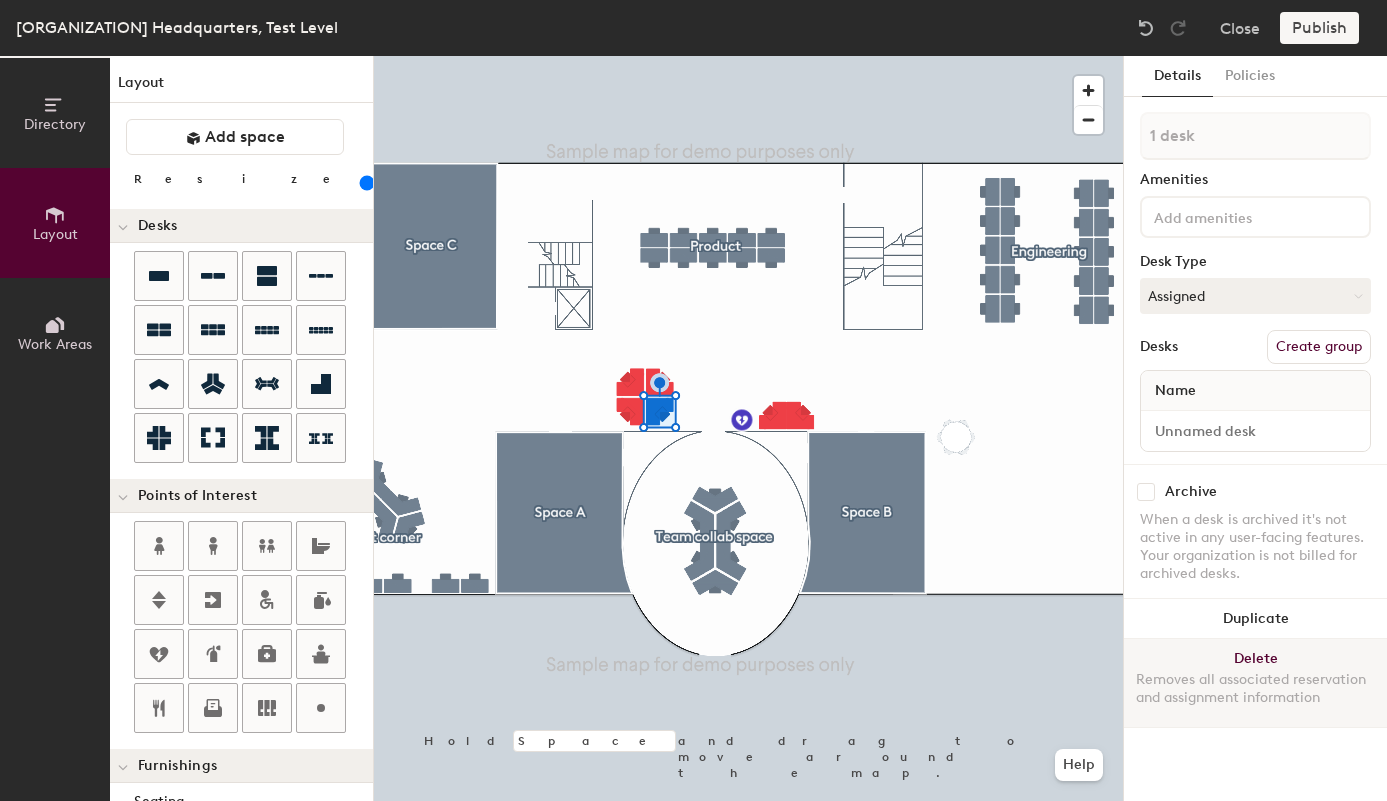 click on "Delete Removes all associated reservation and assignment information" at bounding box center [1255, 683] 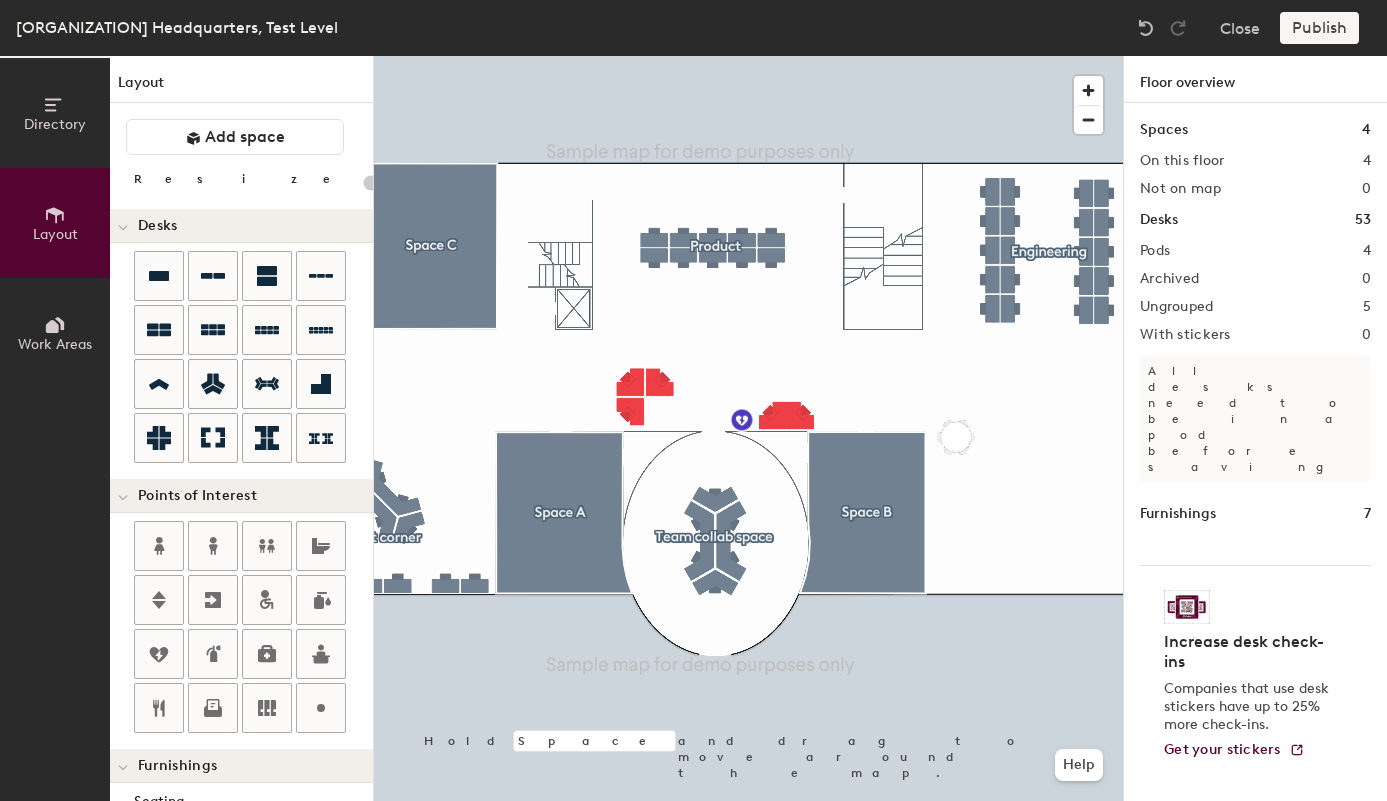 click at bounding box center (748, 56) 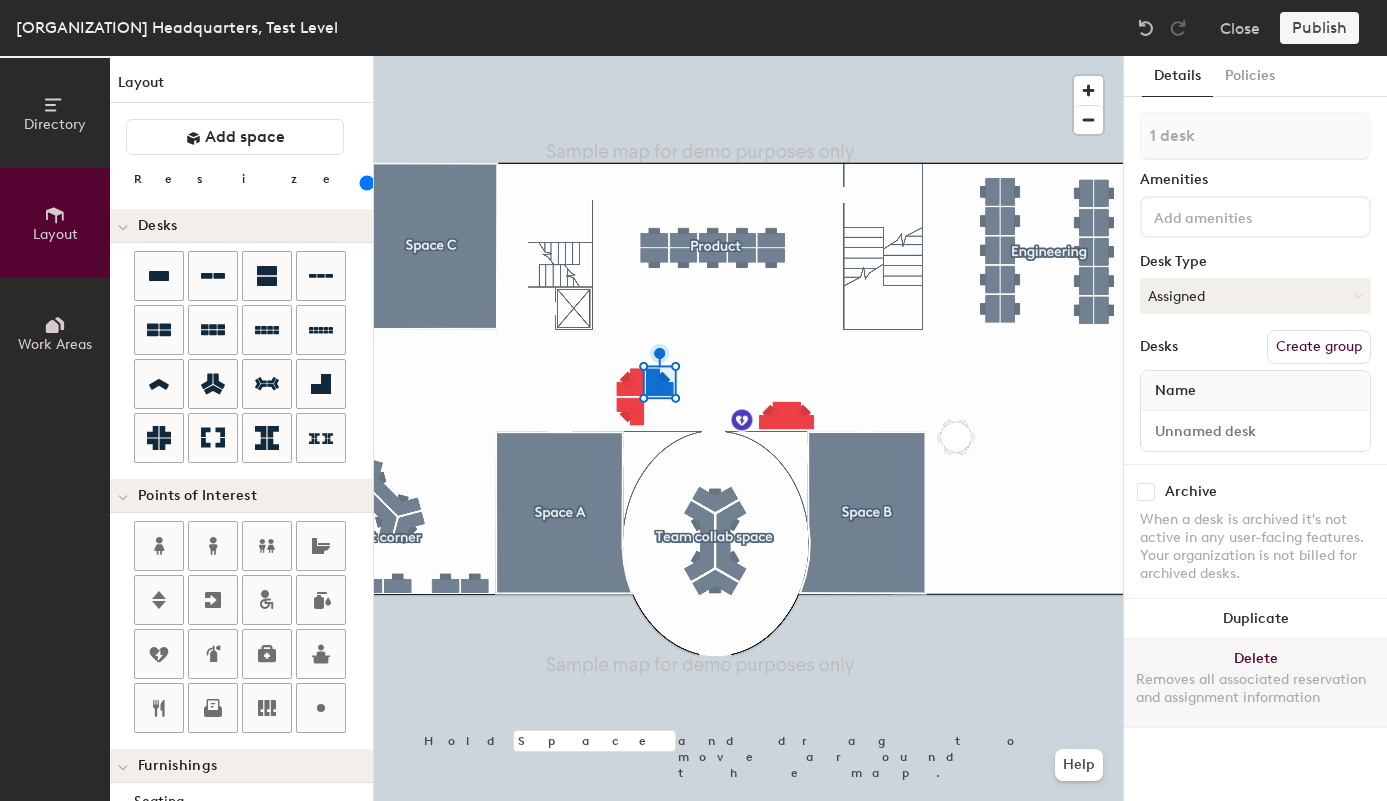 click on "Delete Removes all associated reservation and assignment information" at bounding box center [1255, 683] 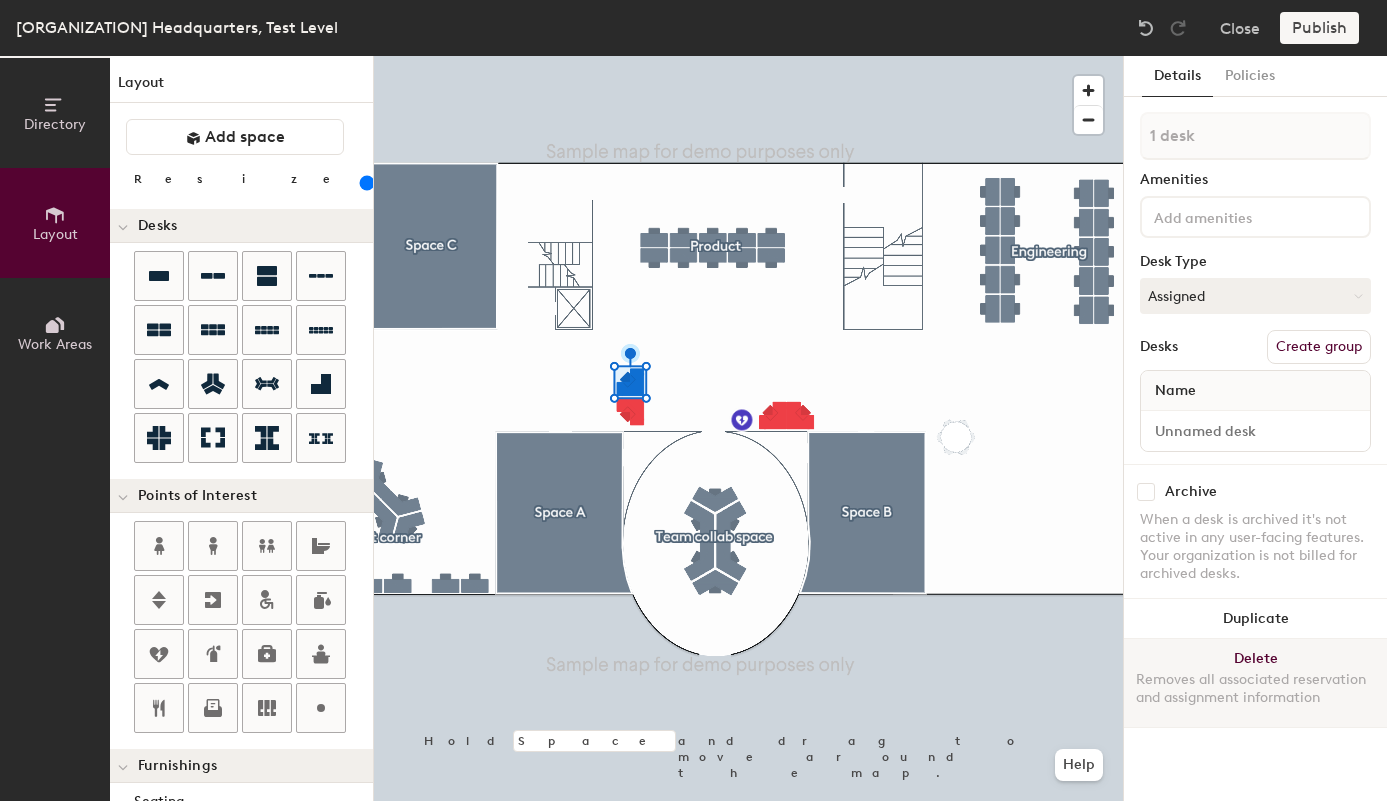 click on "Delete Removes all associated reservation and assignment information" at bounding box center [1255, 683] 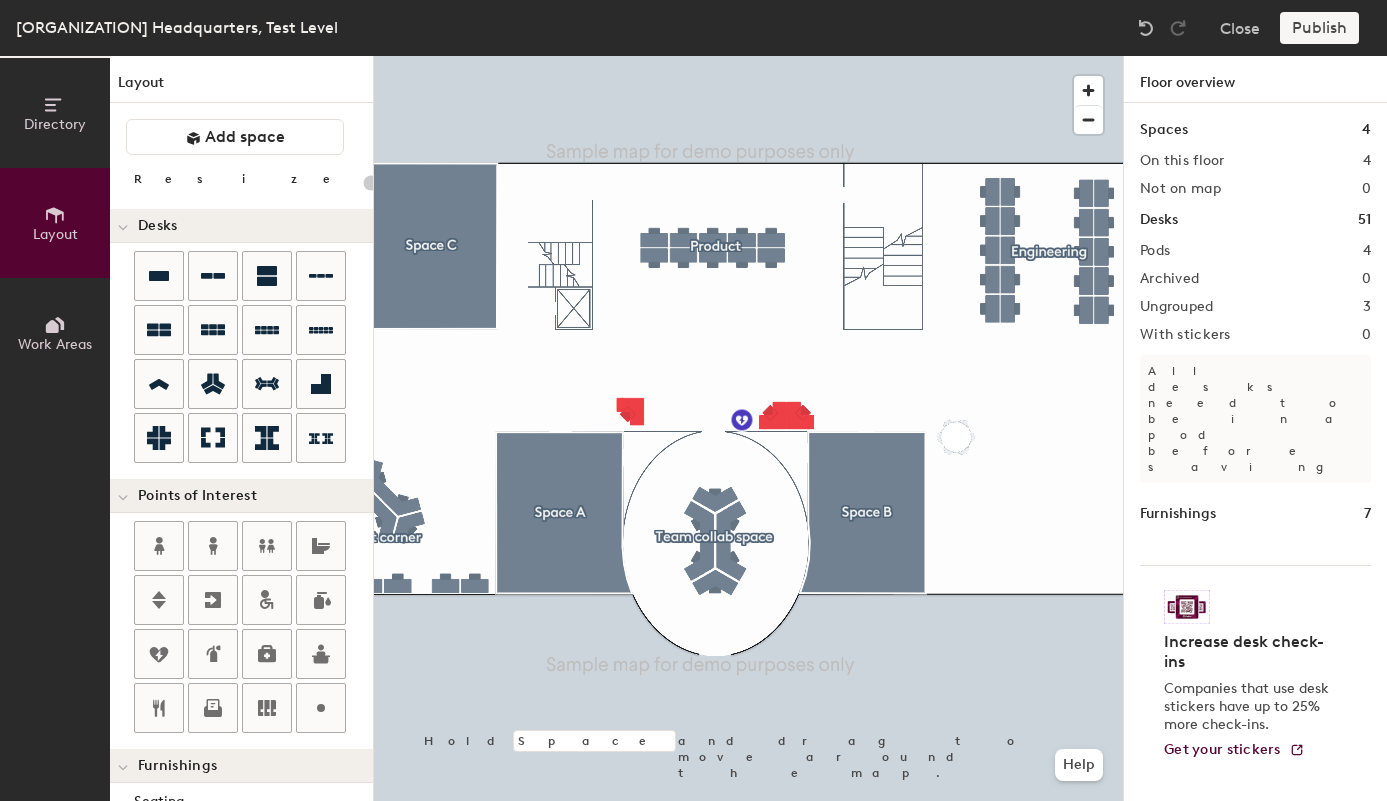 click at bounding box center [55, 105] 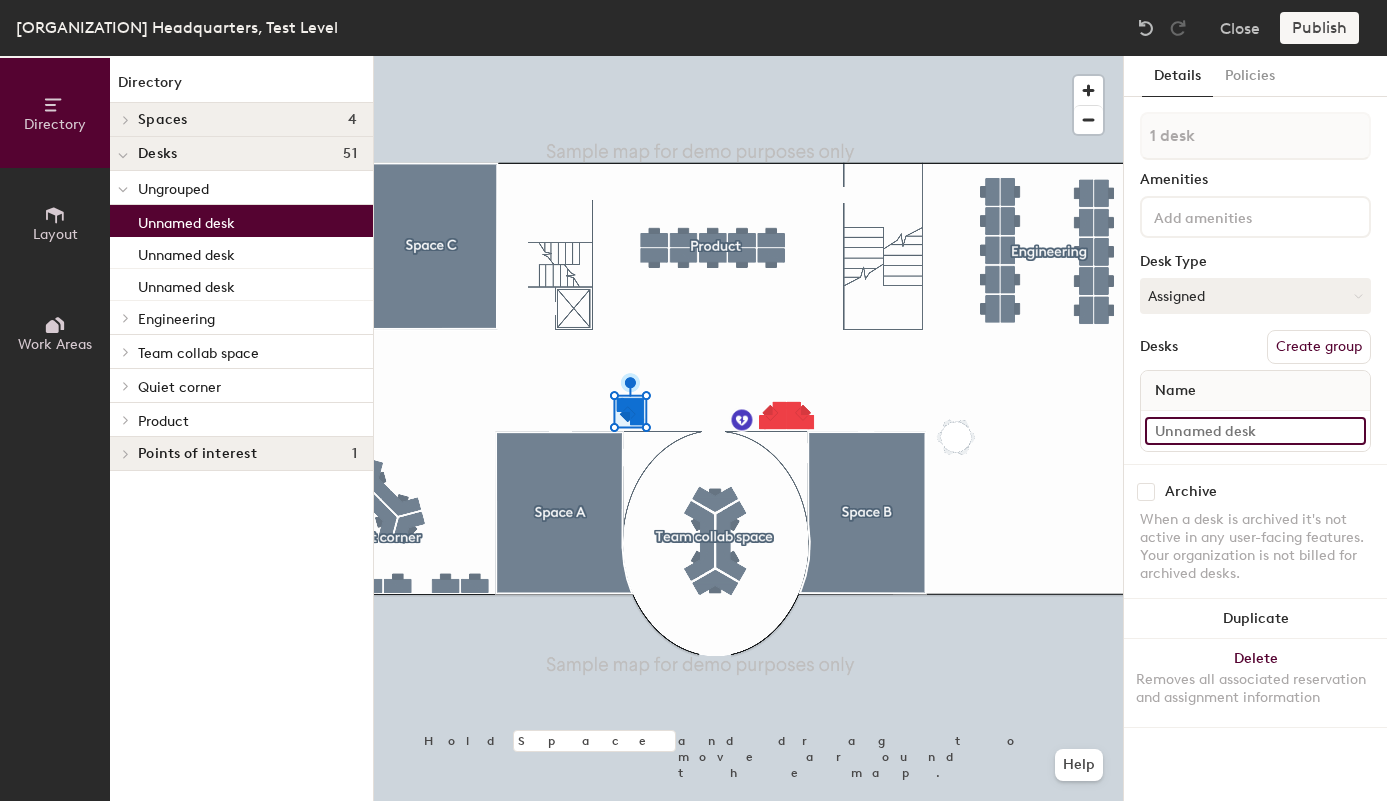 click at bounding box center (1255, 431) 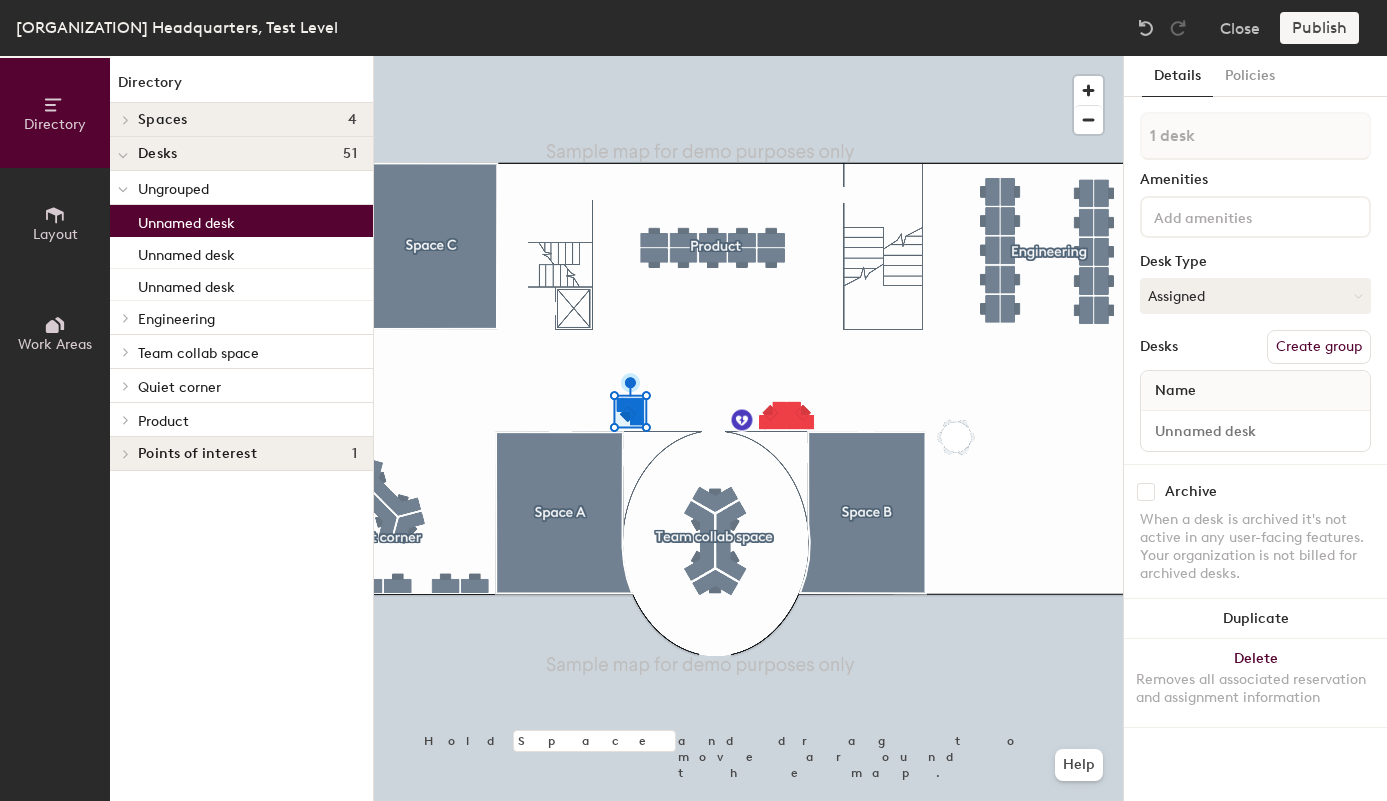 click on "Create group" at bounding box center (1319, 347) 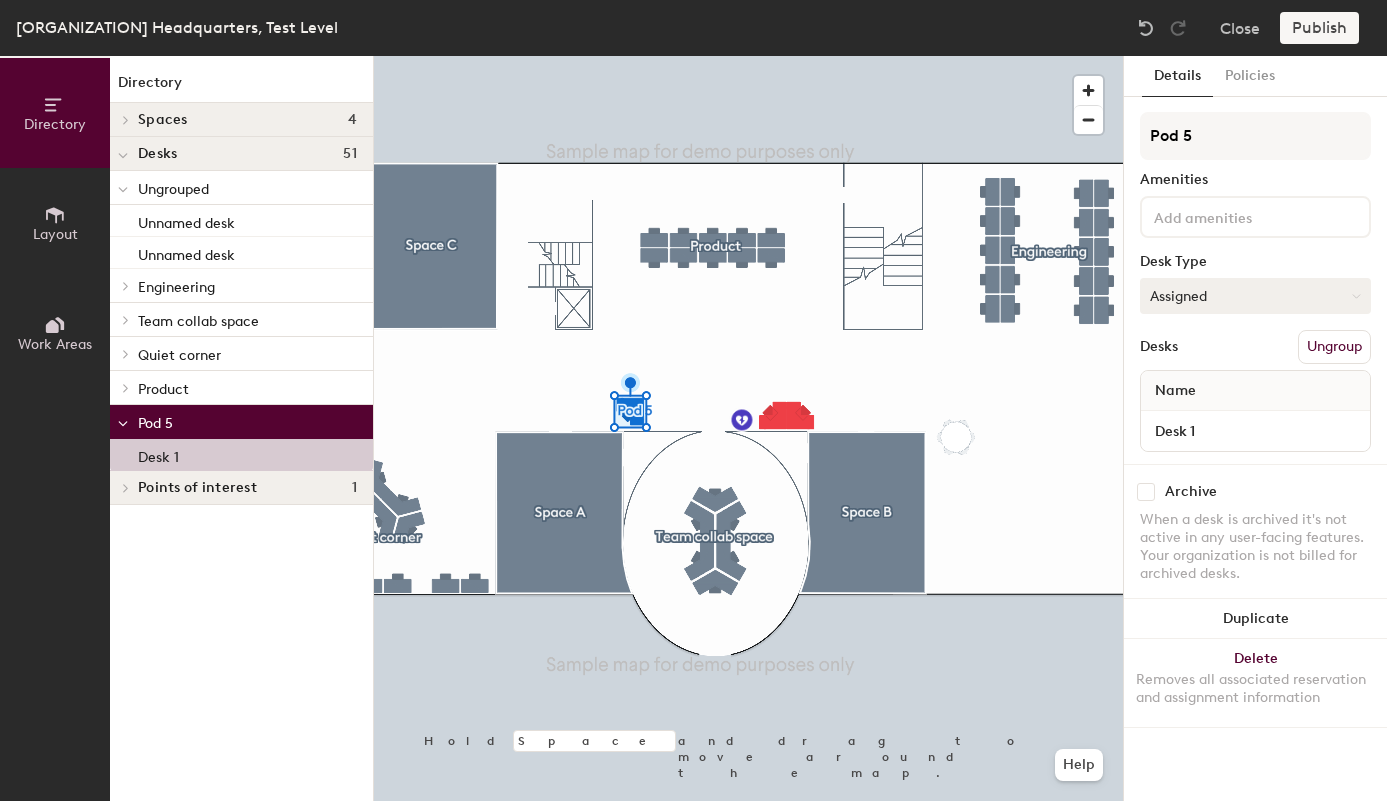 click on "Assigned" at bounding box center [1255, 296] 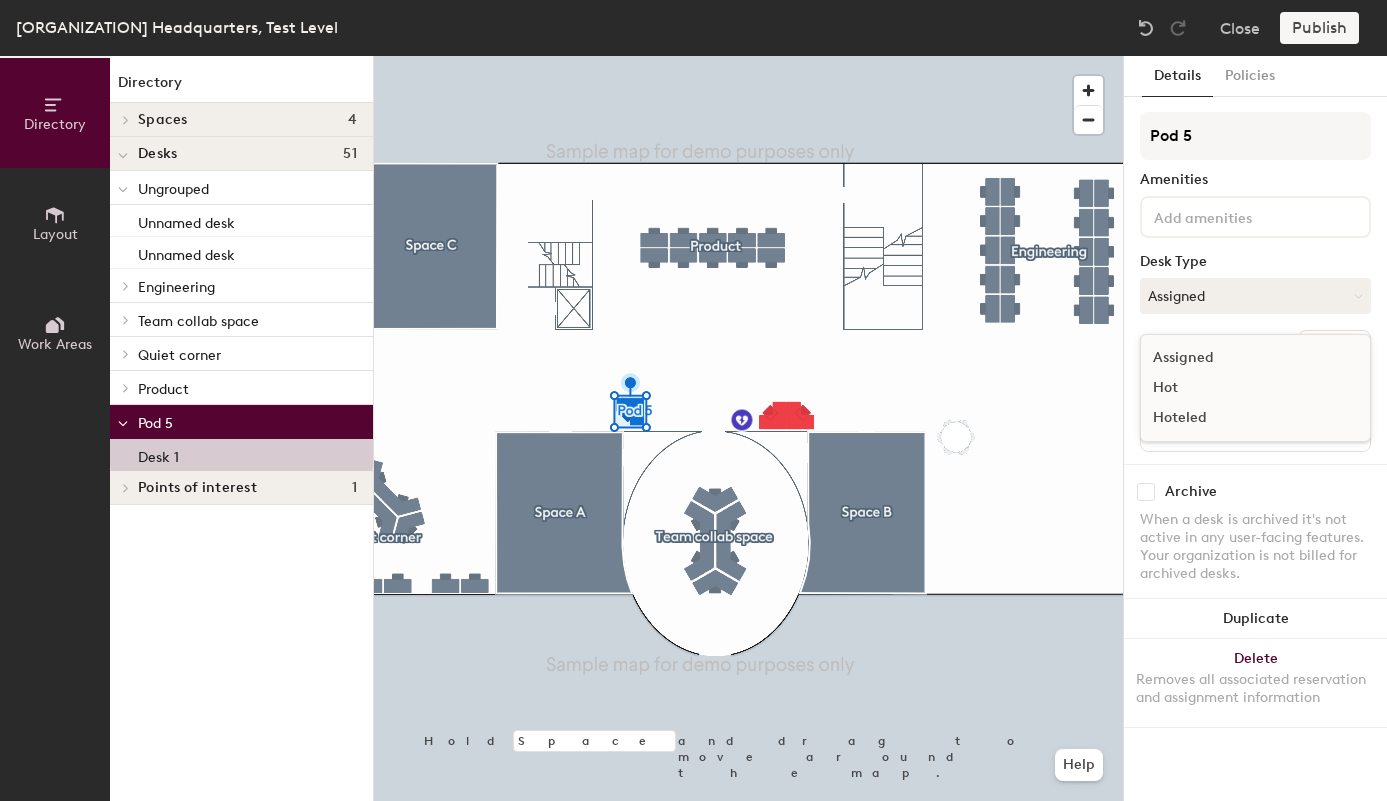click on "Hot" at bounding box center (1241, 388) 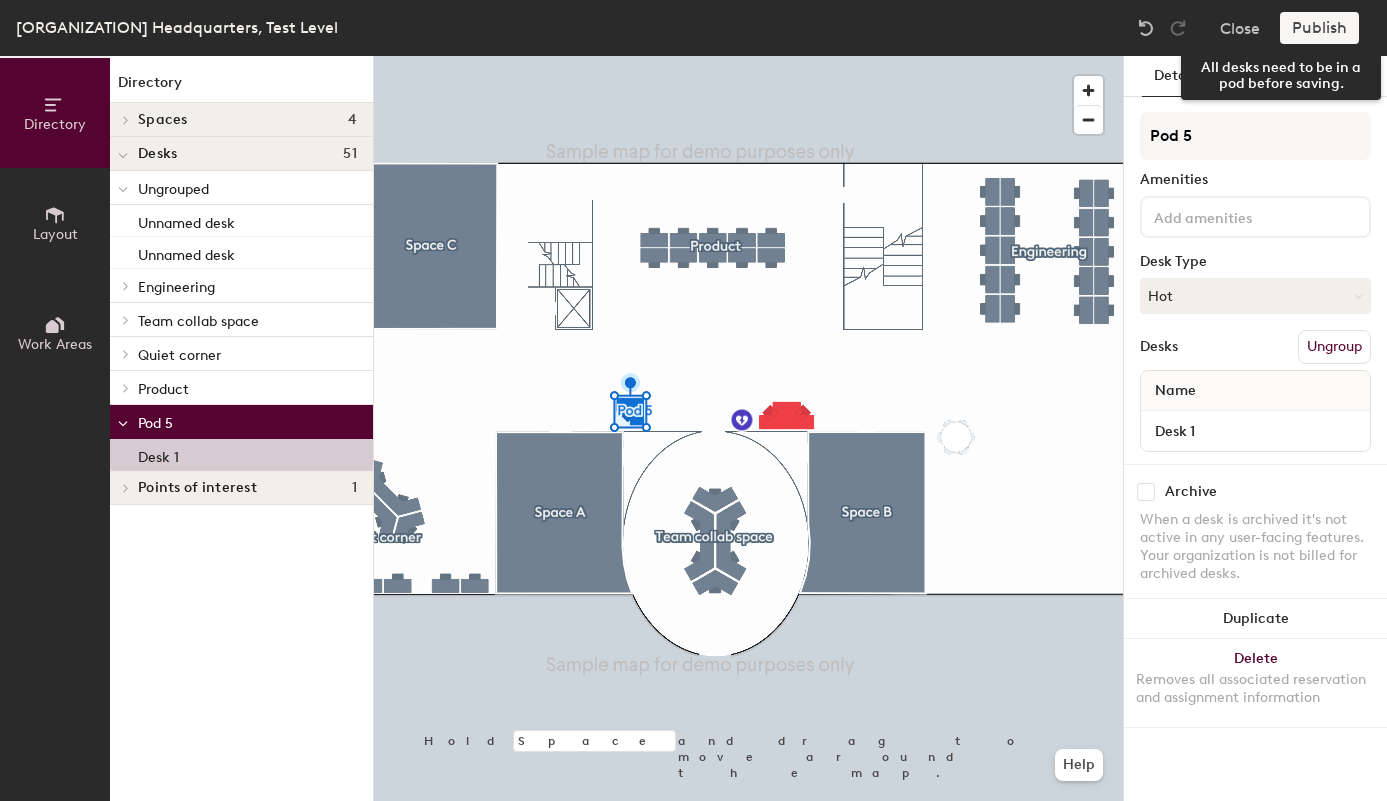 click on "Publish" at bounding box center [1325, 28] 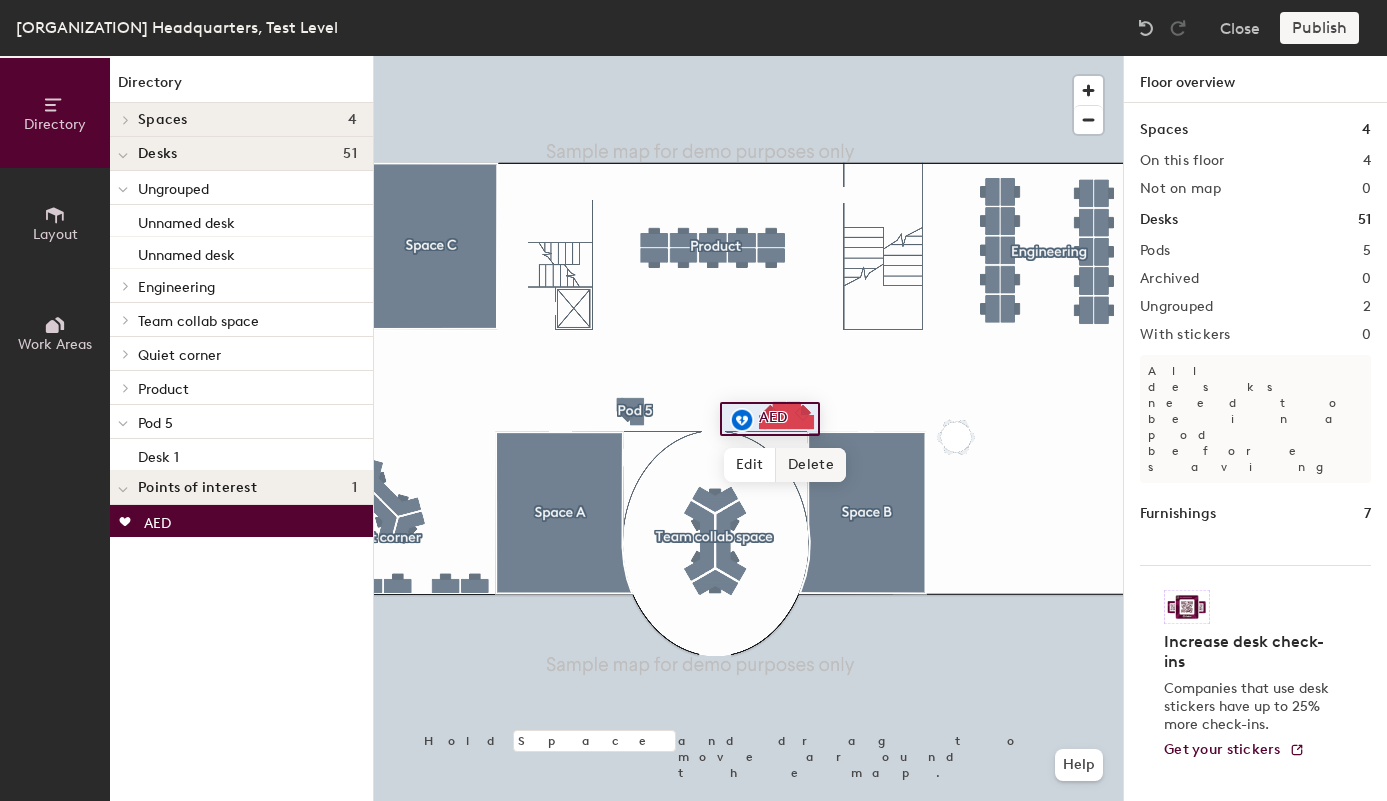 click on "Delete" at bounding box center (811, 465) 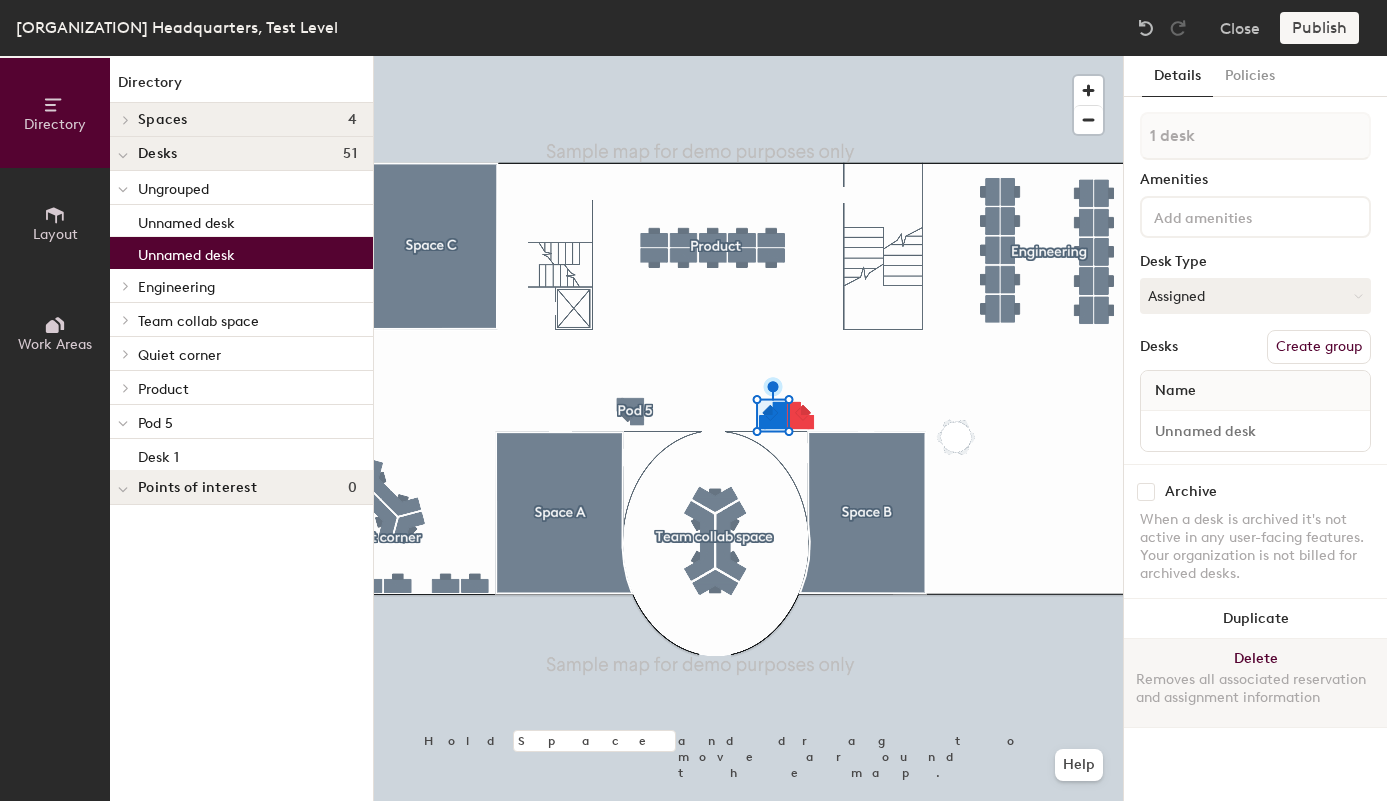 click on "Delete Removes all associated reservation and assignment information" at bounding box center [1255, 683] 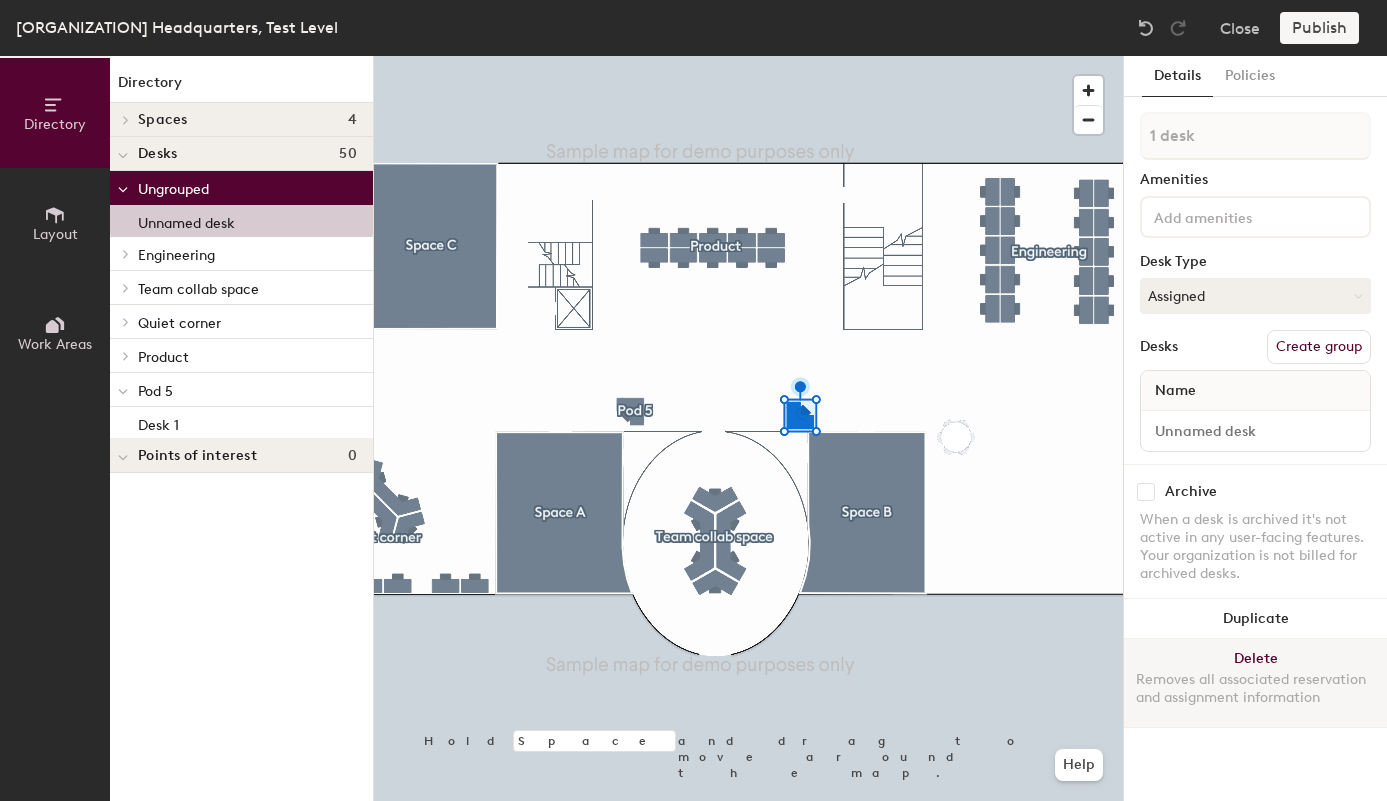 click on "Delete Removes all associated reservation and assignment information" at bounding box center (1255, 683) 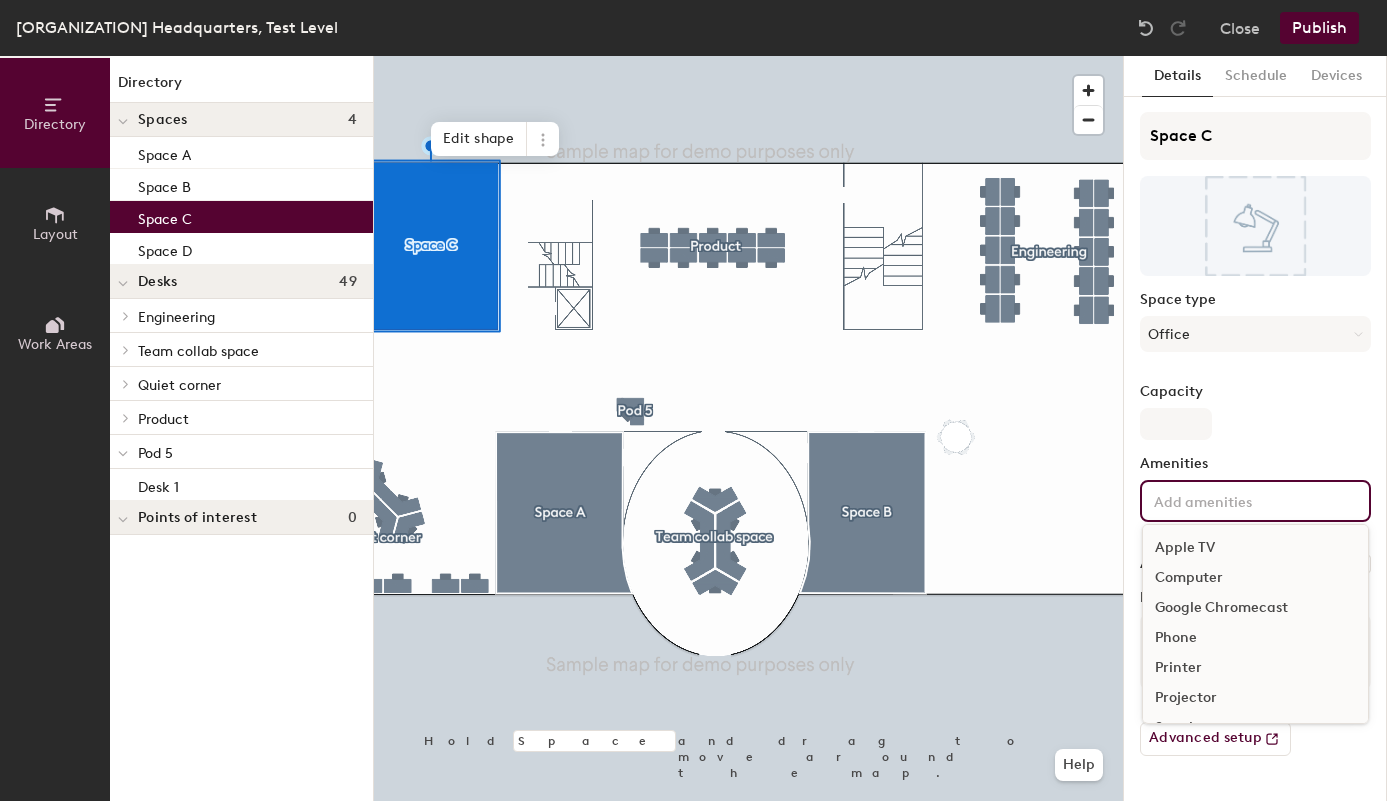 click at bounding box center (1240, 500) 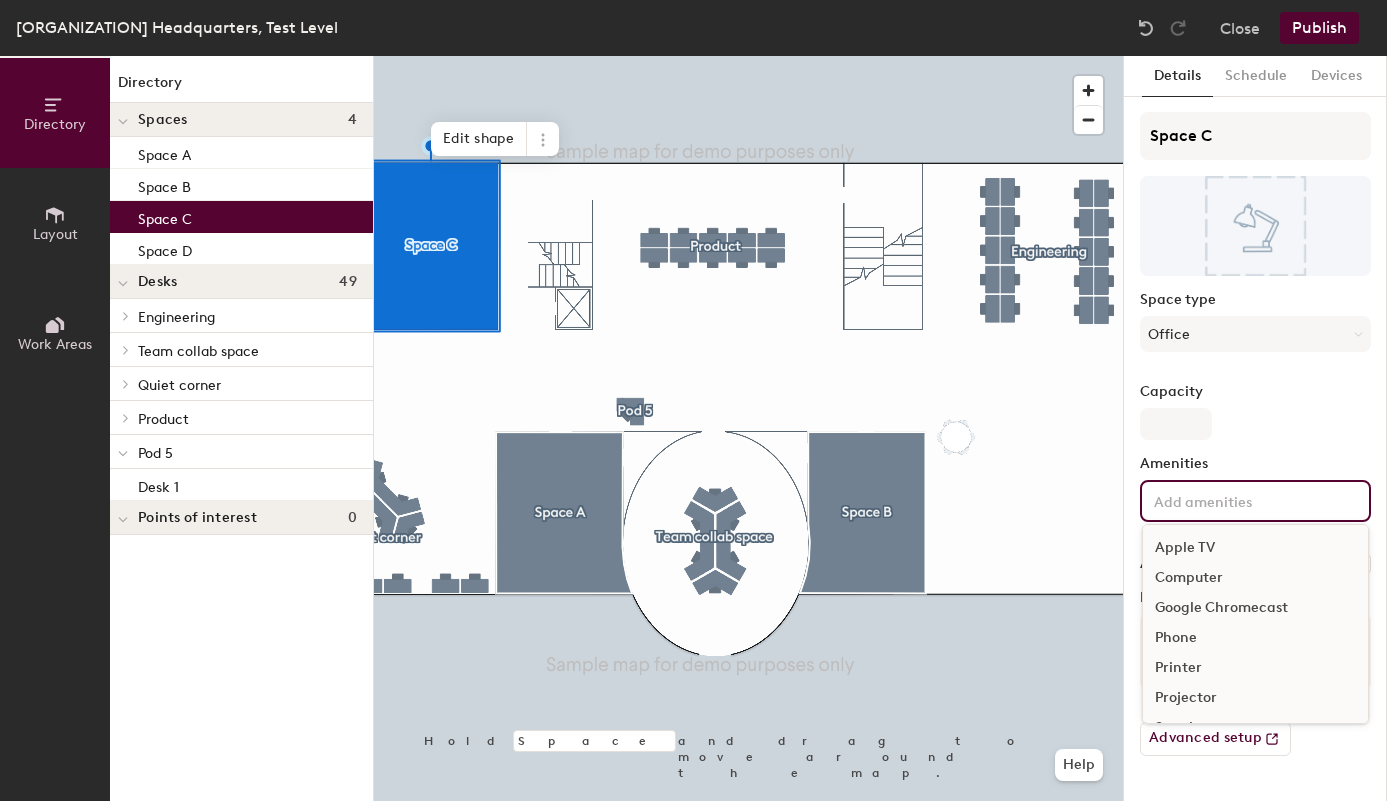 click on "Apple TV" at bounding box center (1255, 548) 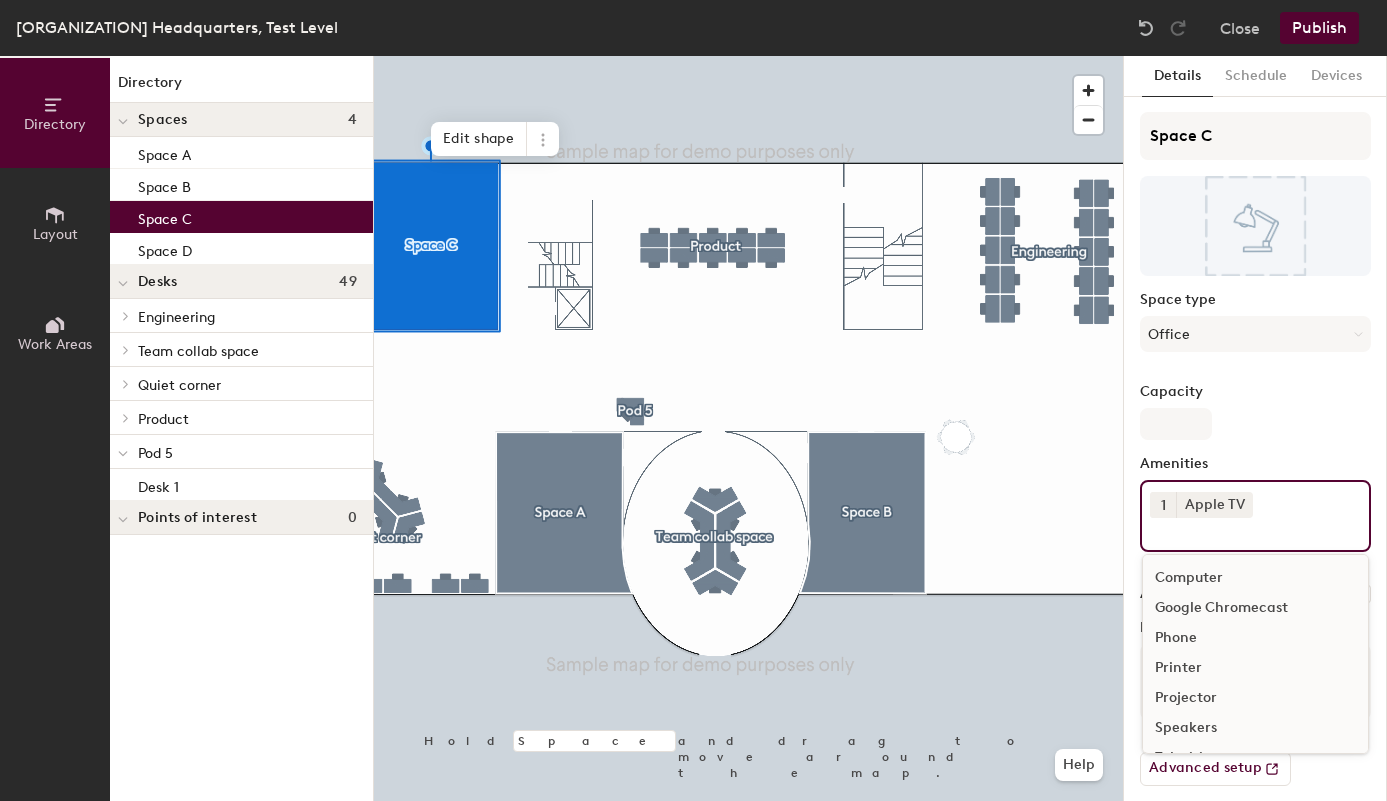 scroll, scrollTop: 17, scrollLeft: 0, axis: vertical 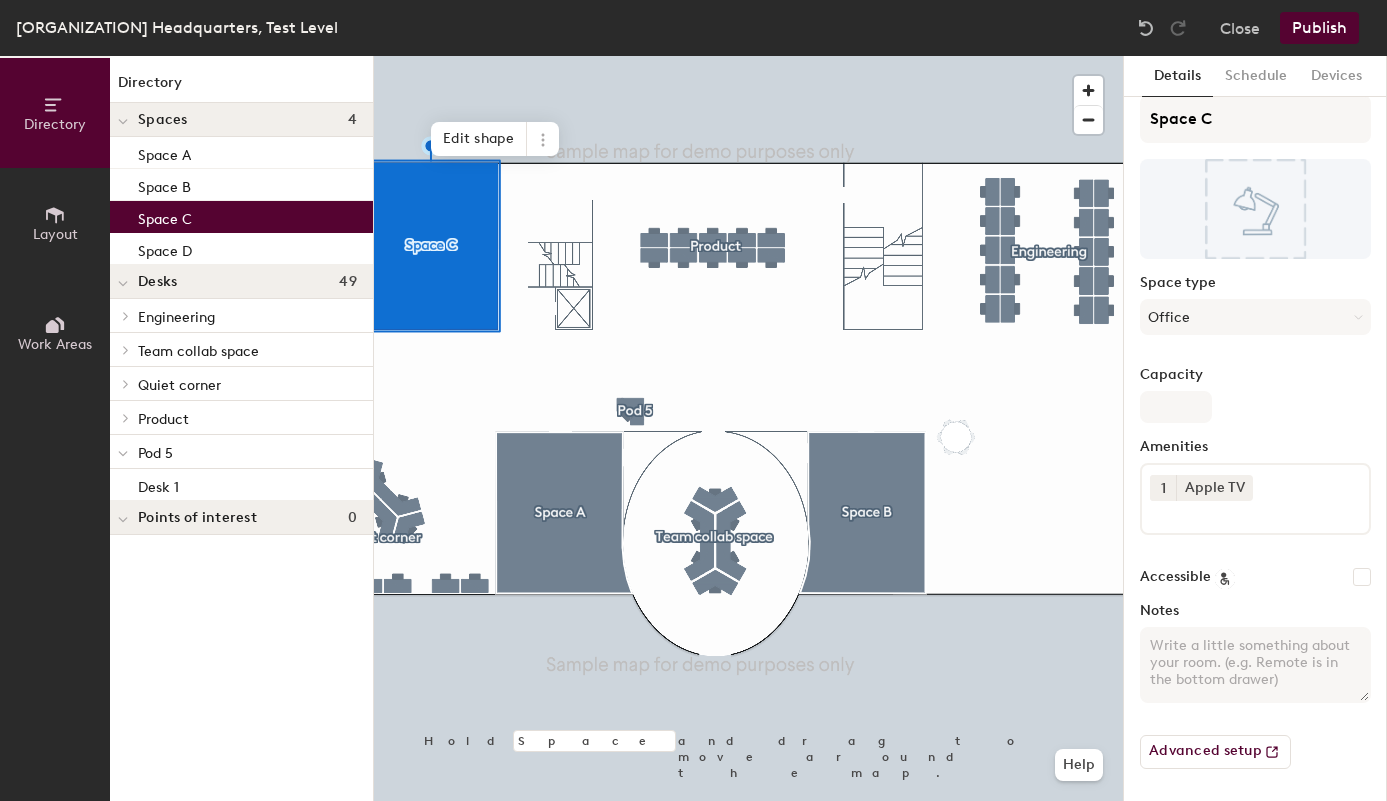 click on "Advanced setup" at bounding box center (1255, 744) 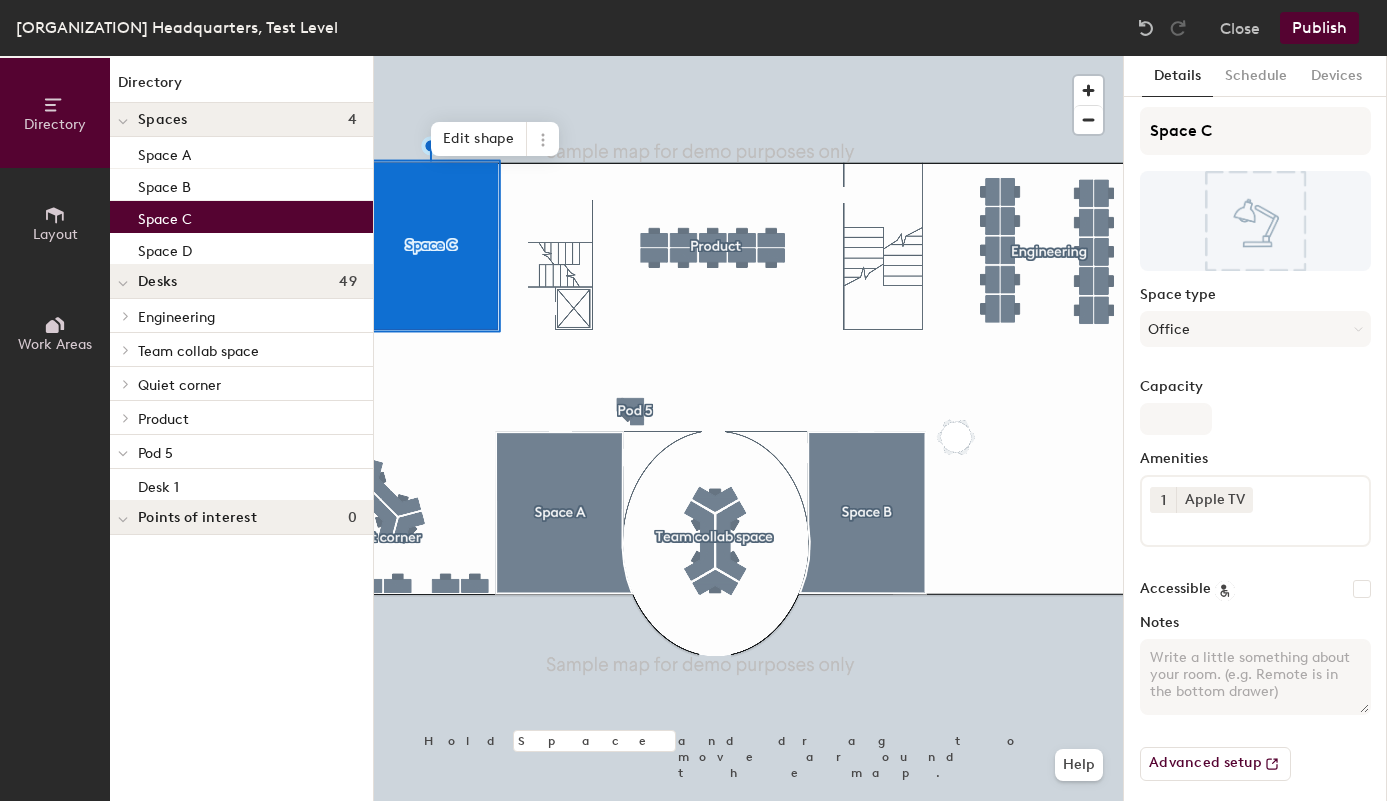 scroll, scrollTop: 0, scrollLeft: 0, axis: both 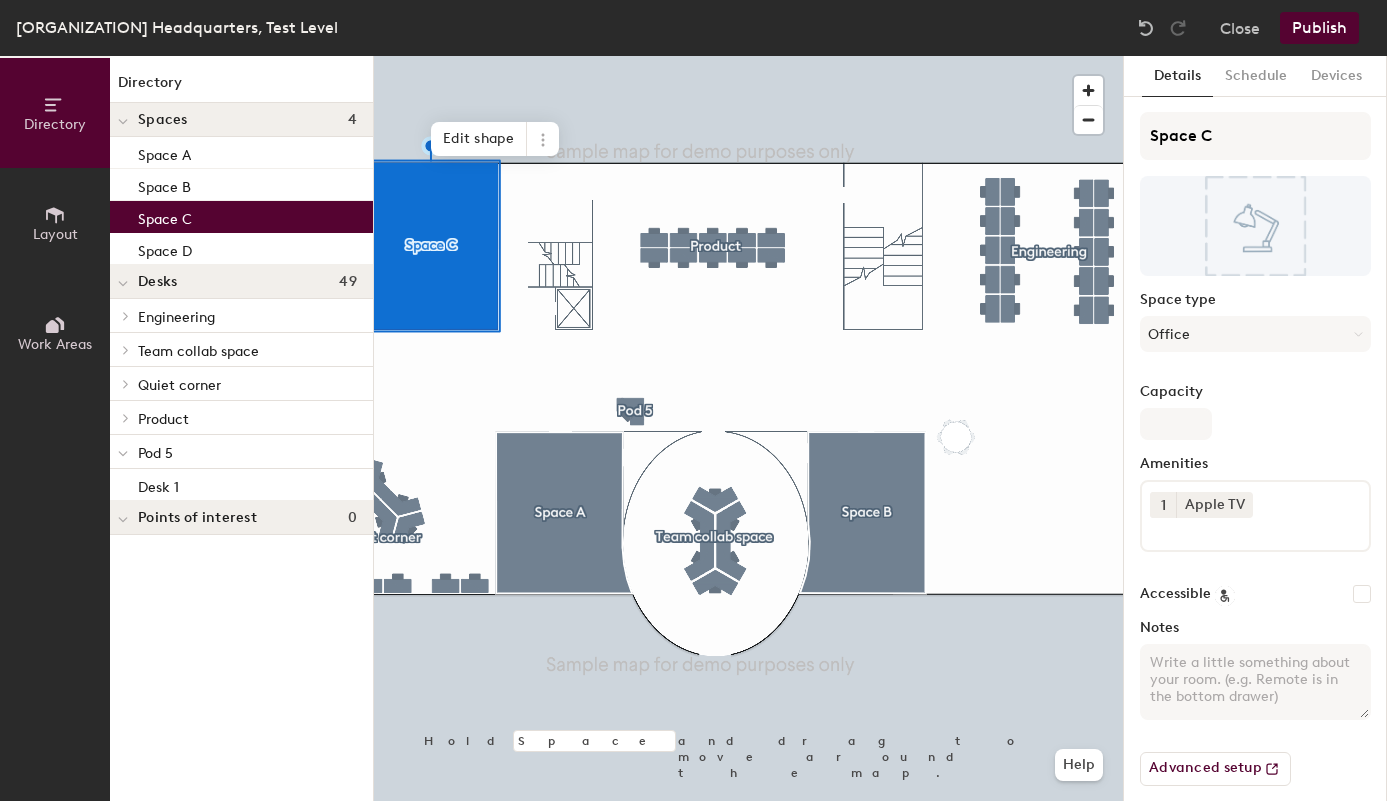 click on "Publish" at bounding box center [1319, 28] 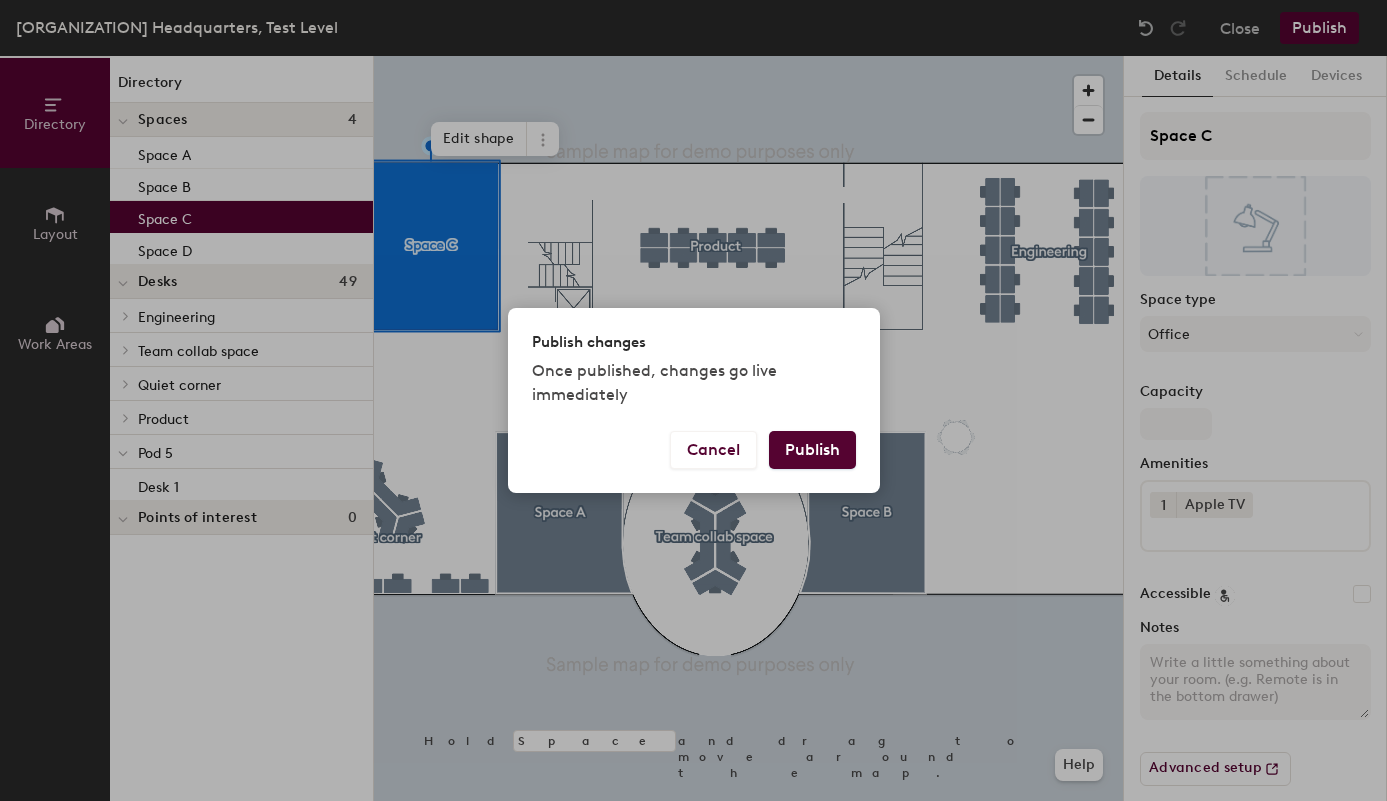 click on "Publish" at bounding box center [812, 450] 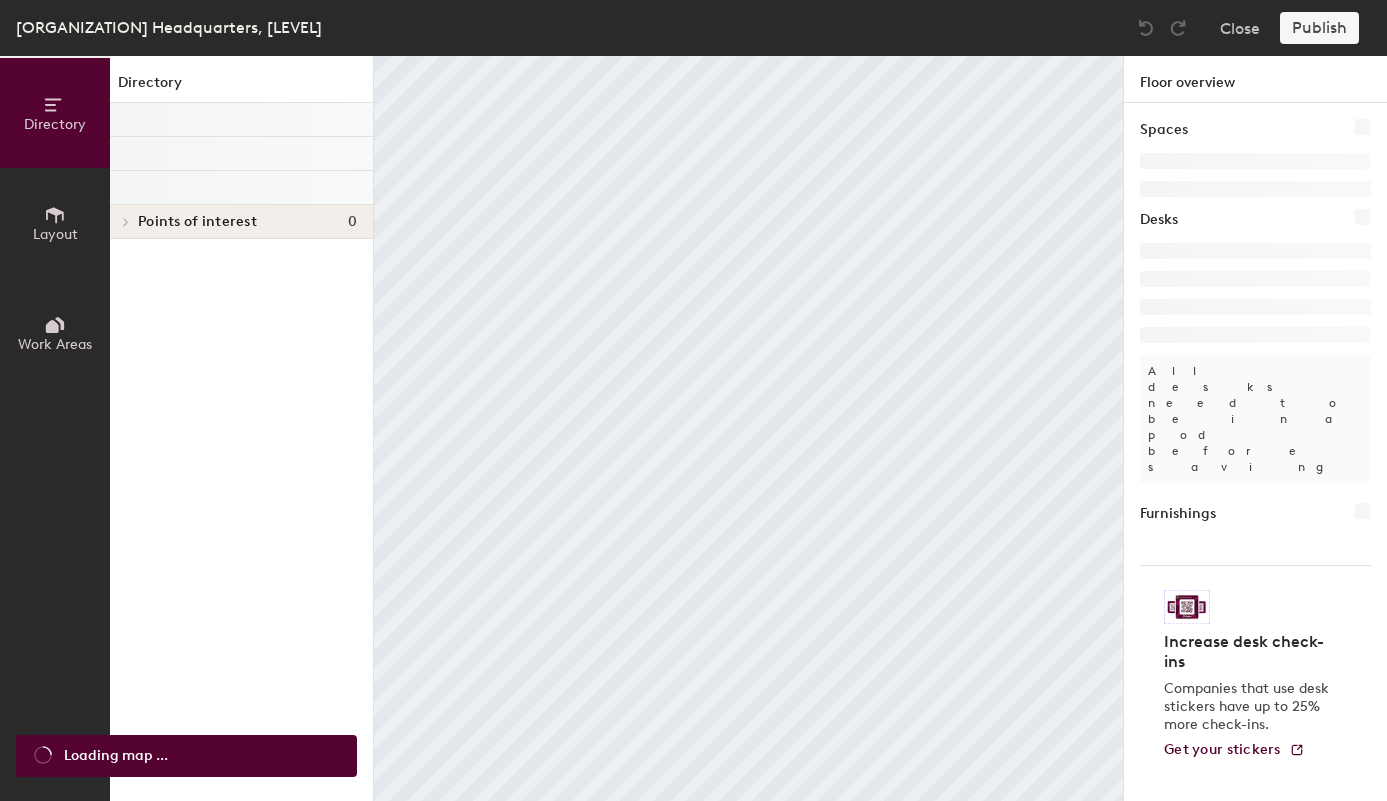 scroll, scrollTop: 0, scrollLeft: 0, axis: both 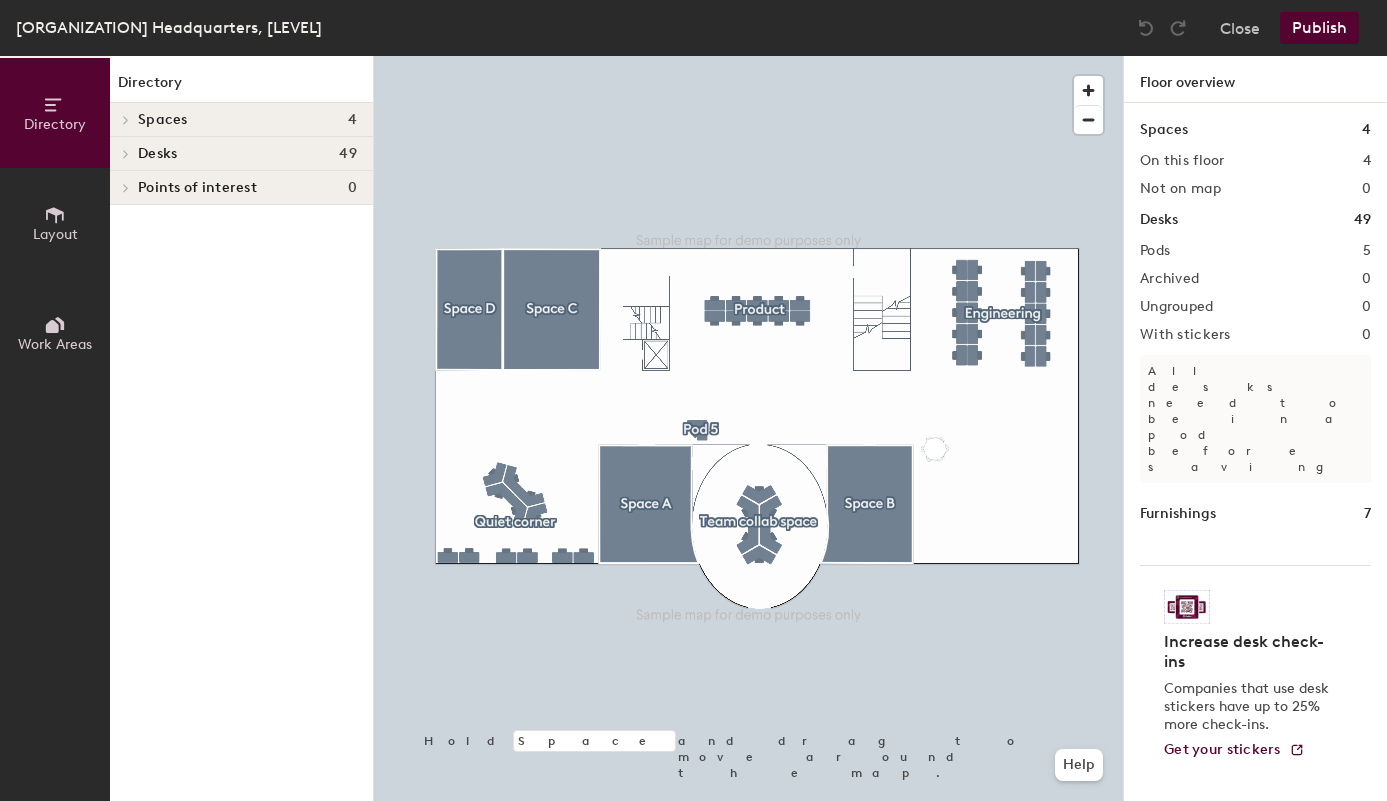 click at bounding box center (55, 215) 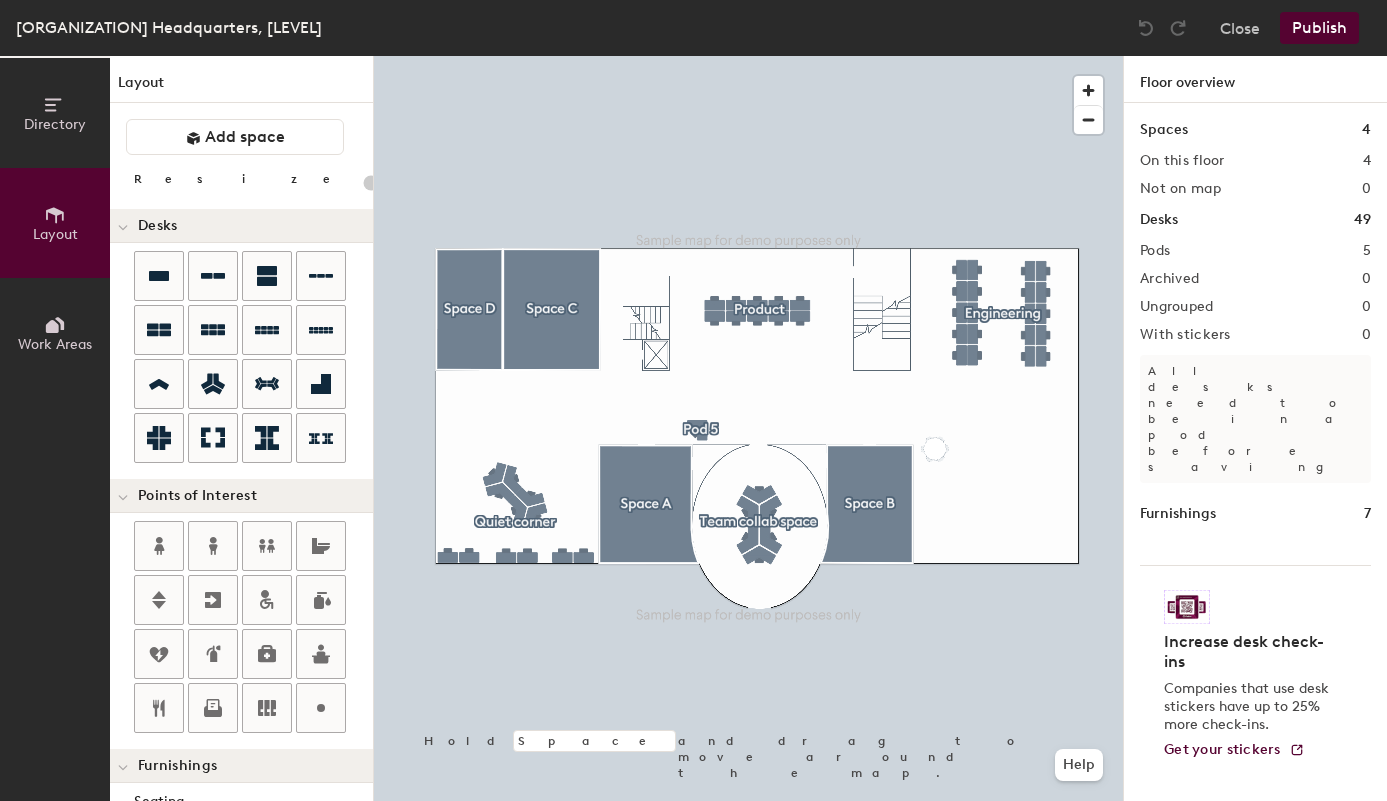 click on "Directory Layout Work Areas Layout   Add space Resize Desks Points of Interest Furnishings Seating Tables Booths Hold Space and drag to move around the map. Help Floor overview Spaces 4 On this floor 4 Not on map 0 Desks 49 Pods 5 Archived 0 Ungrouped 0 With stickers 0 All desks need to be in a pod before saving Furnishings 7 Increase desk check-ins Companies that use desk stickers have up to 25% more check-ins. Get your stickers" at bounding box center [693, 428] 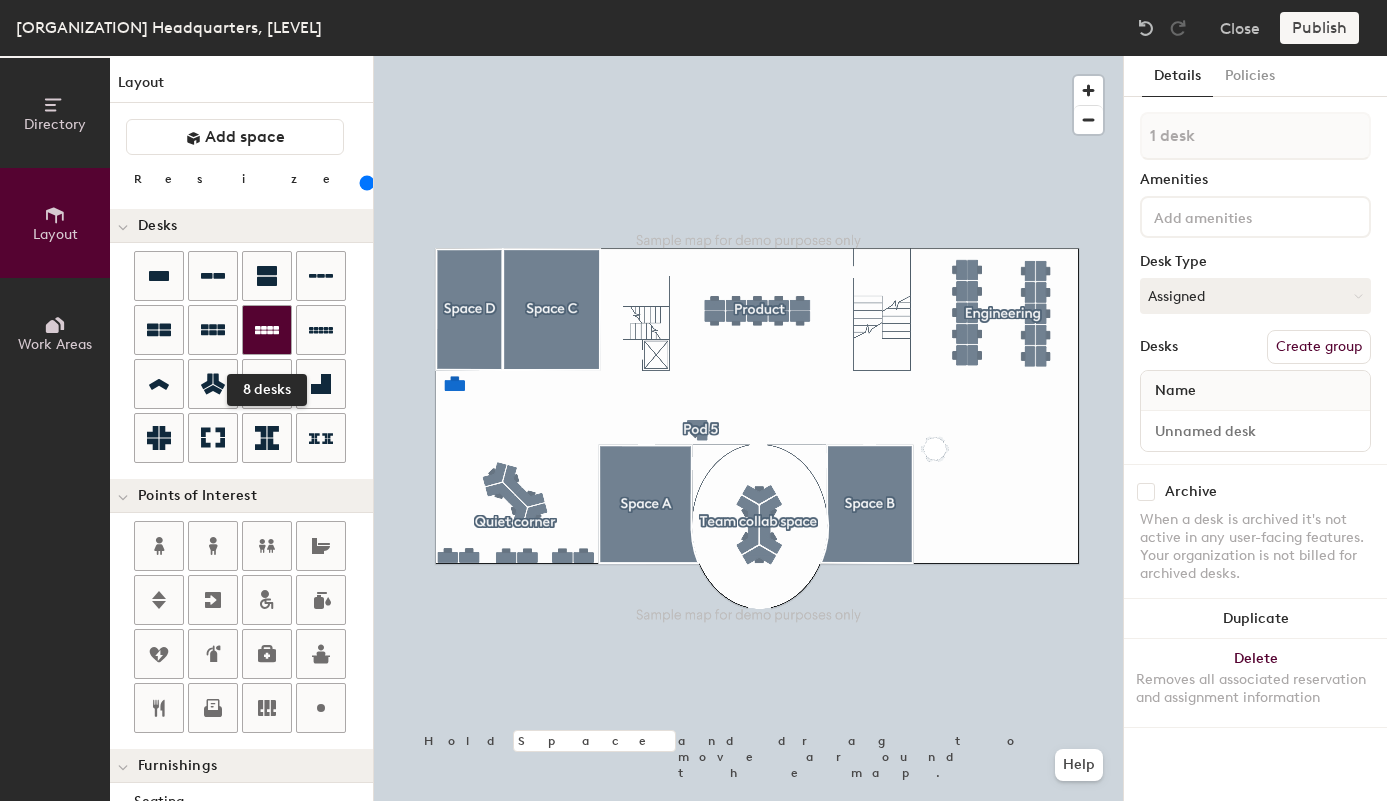 drag, startPoint x: 161, startPoint y: 271, endPoint x: 256, endPoint y: 317, distance: 105.550934 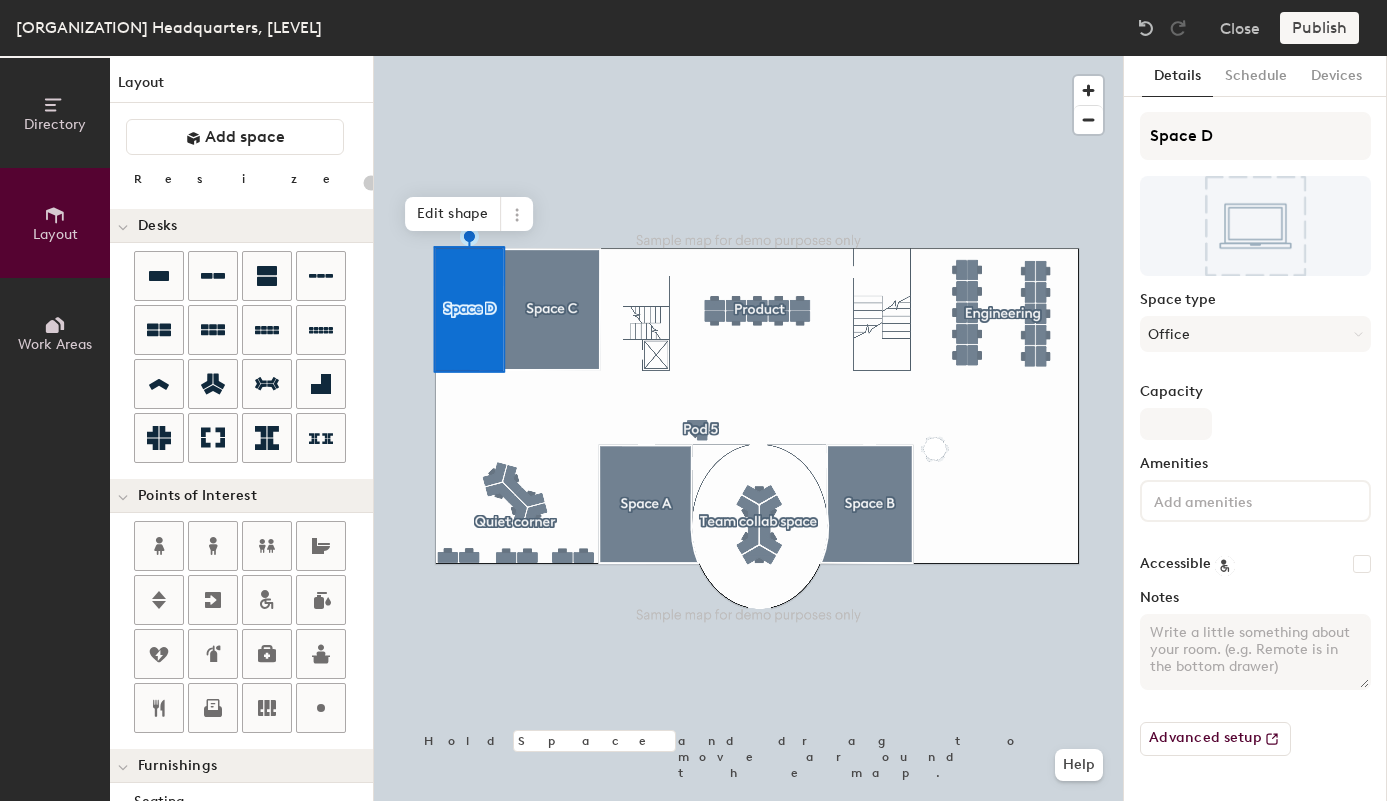 click on "Capacity" at bounding box center (1255, 392) 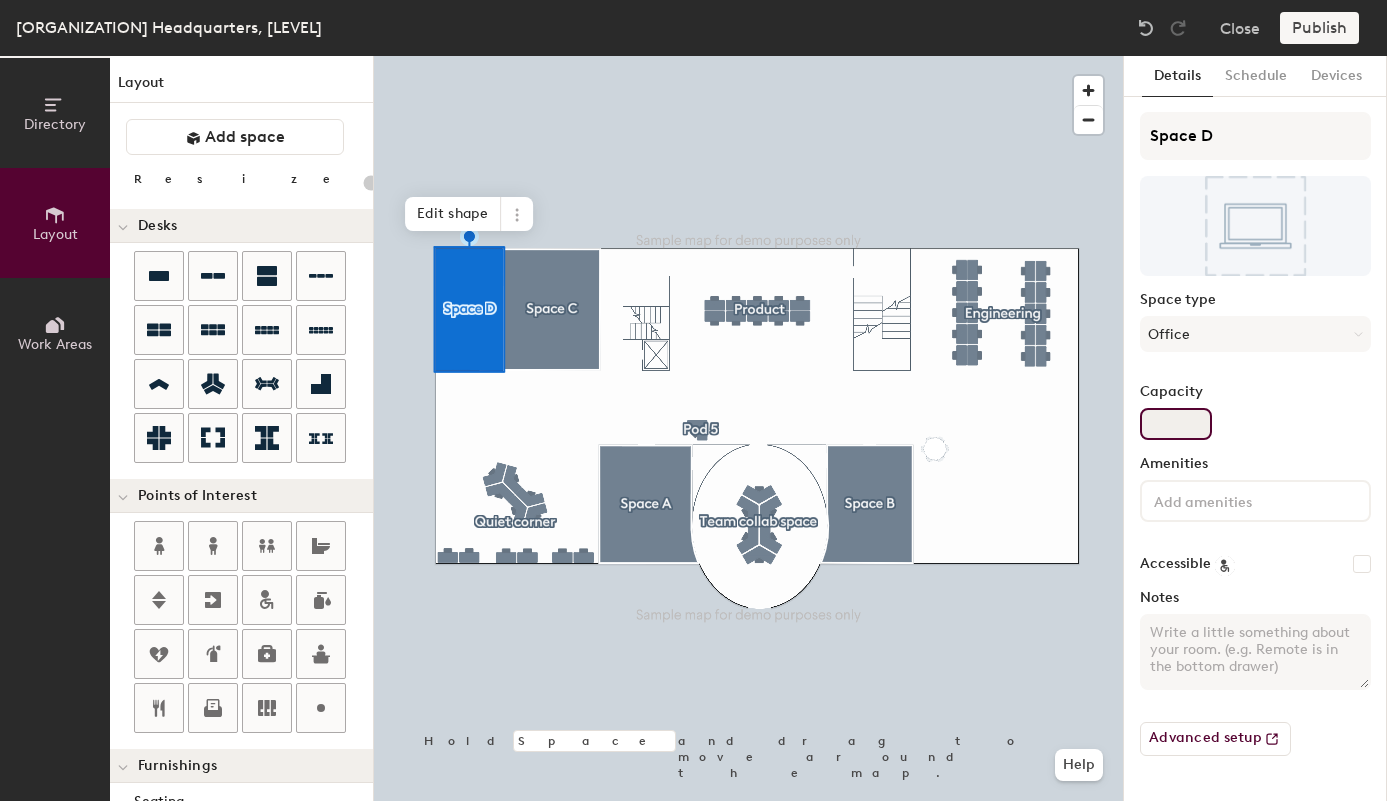 click on "Capacity" at bounding box center [1176, 424] 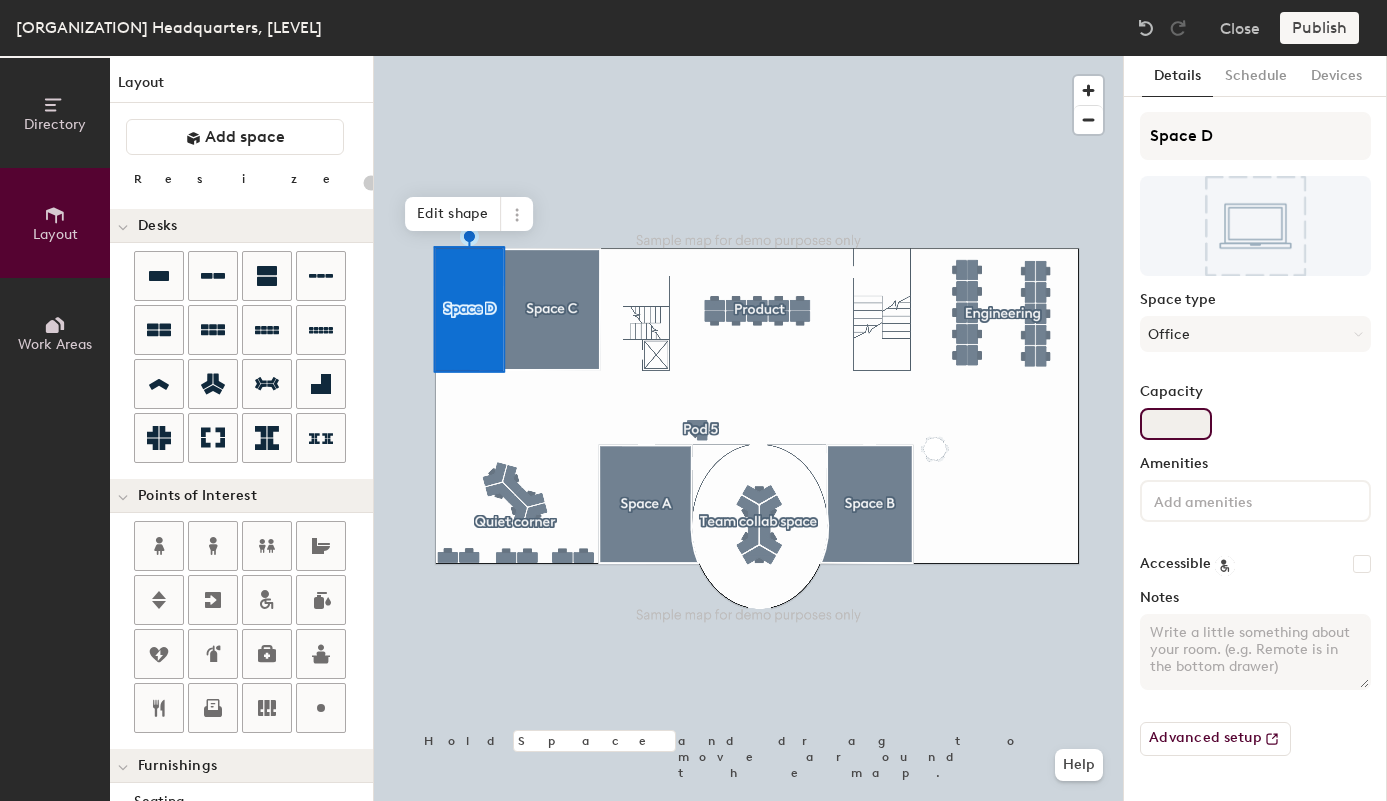 click on "Capacity" at bounding box center [1176, 424] 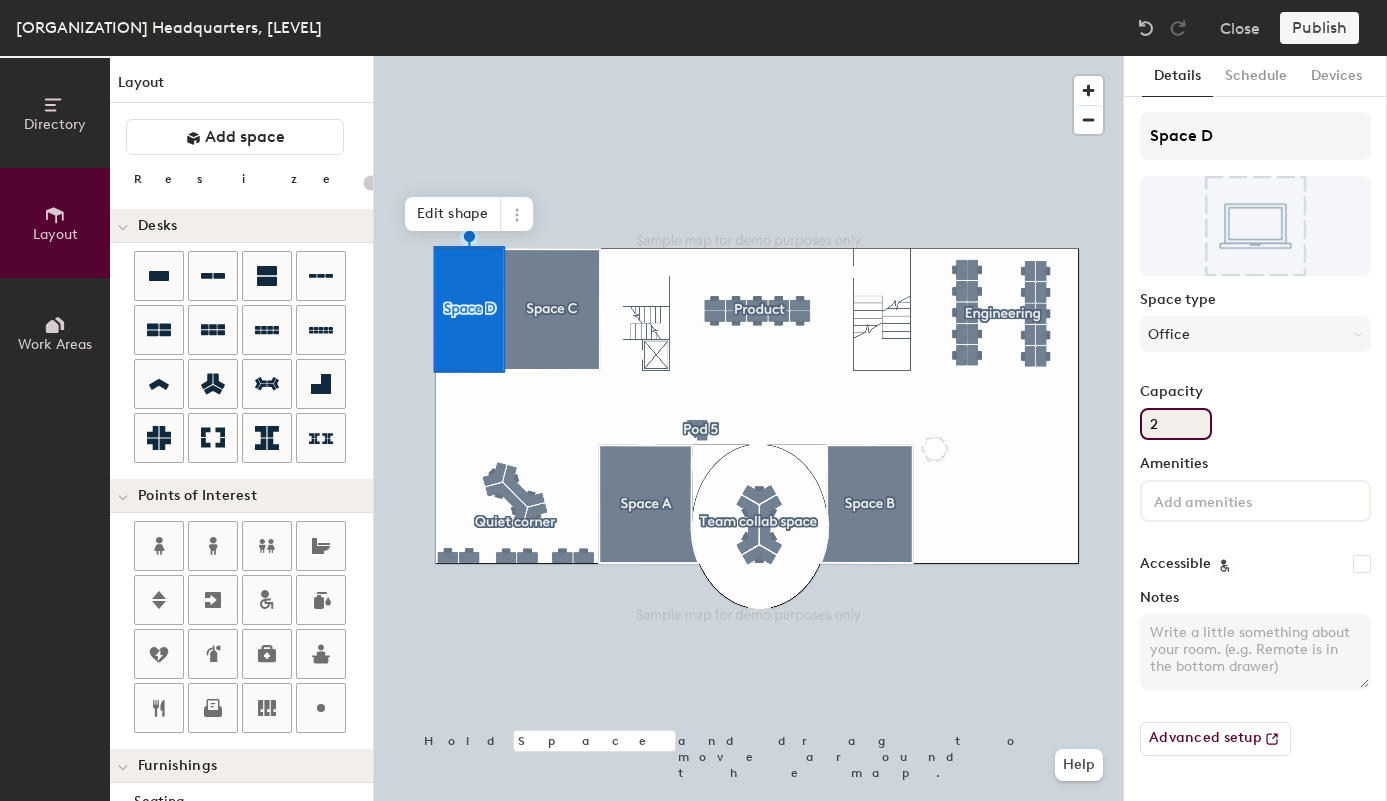 type on "2" 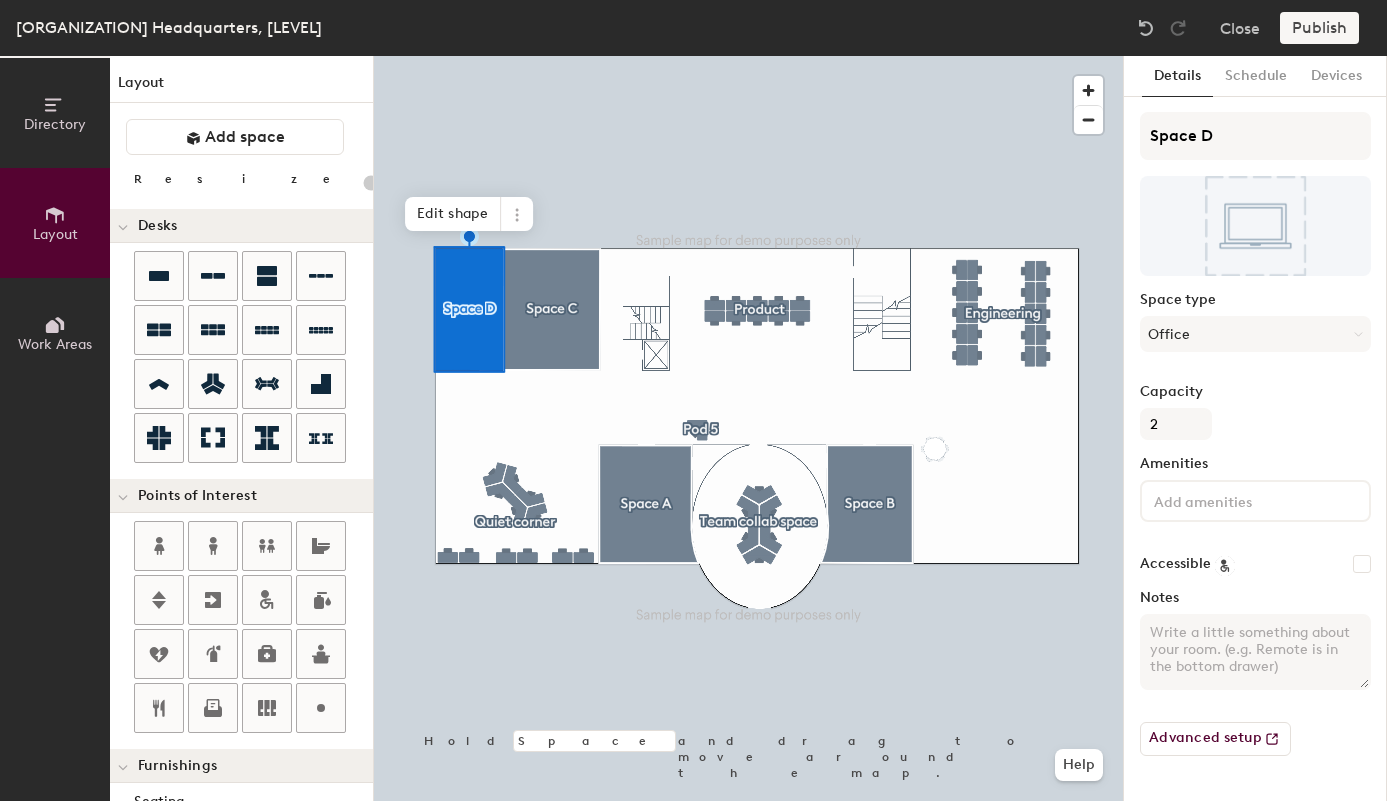 click on "Space D Space type Office Capacity 2 Amenities Accessible Notes Advanced setup" at bounding box center [1255, 442] 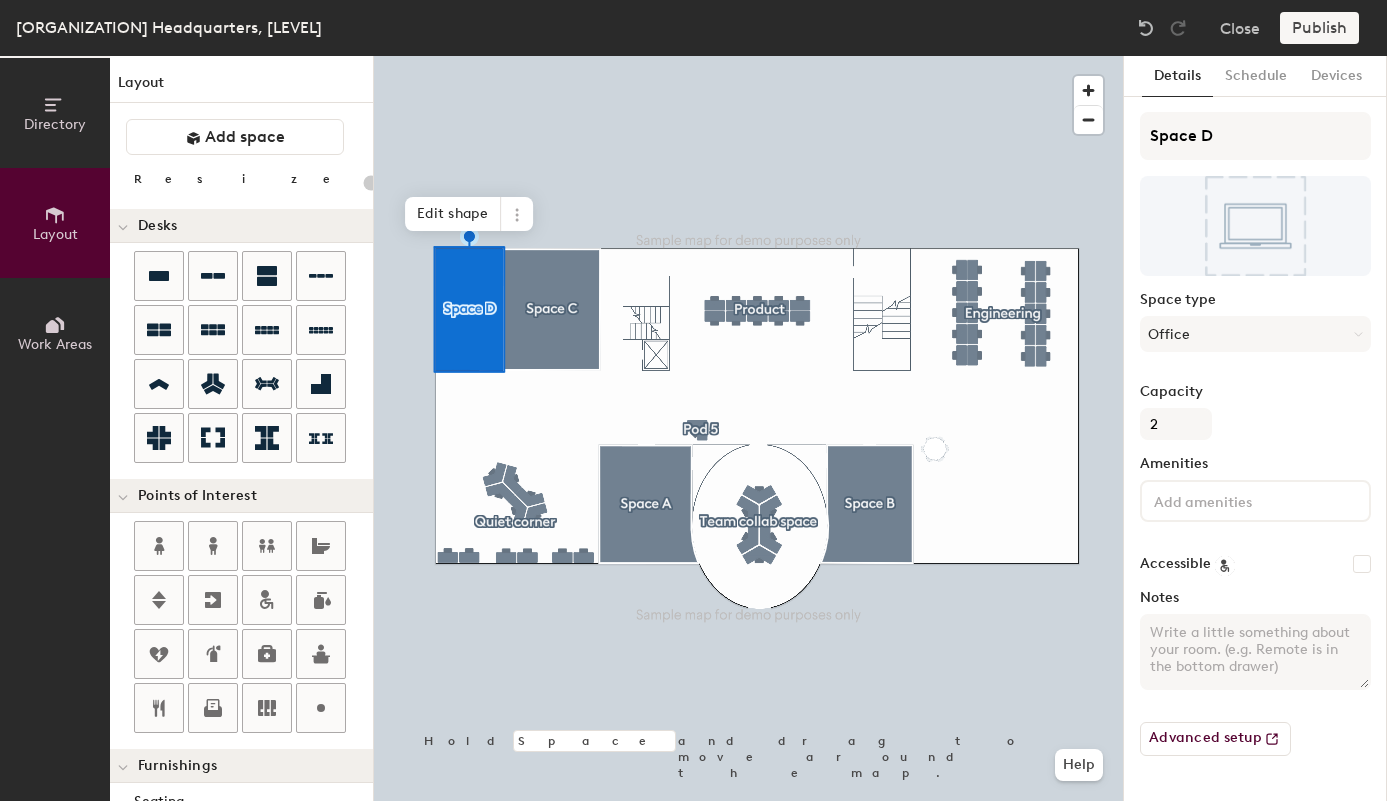 click on "Publish" at bounding box center [1325, 28] 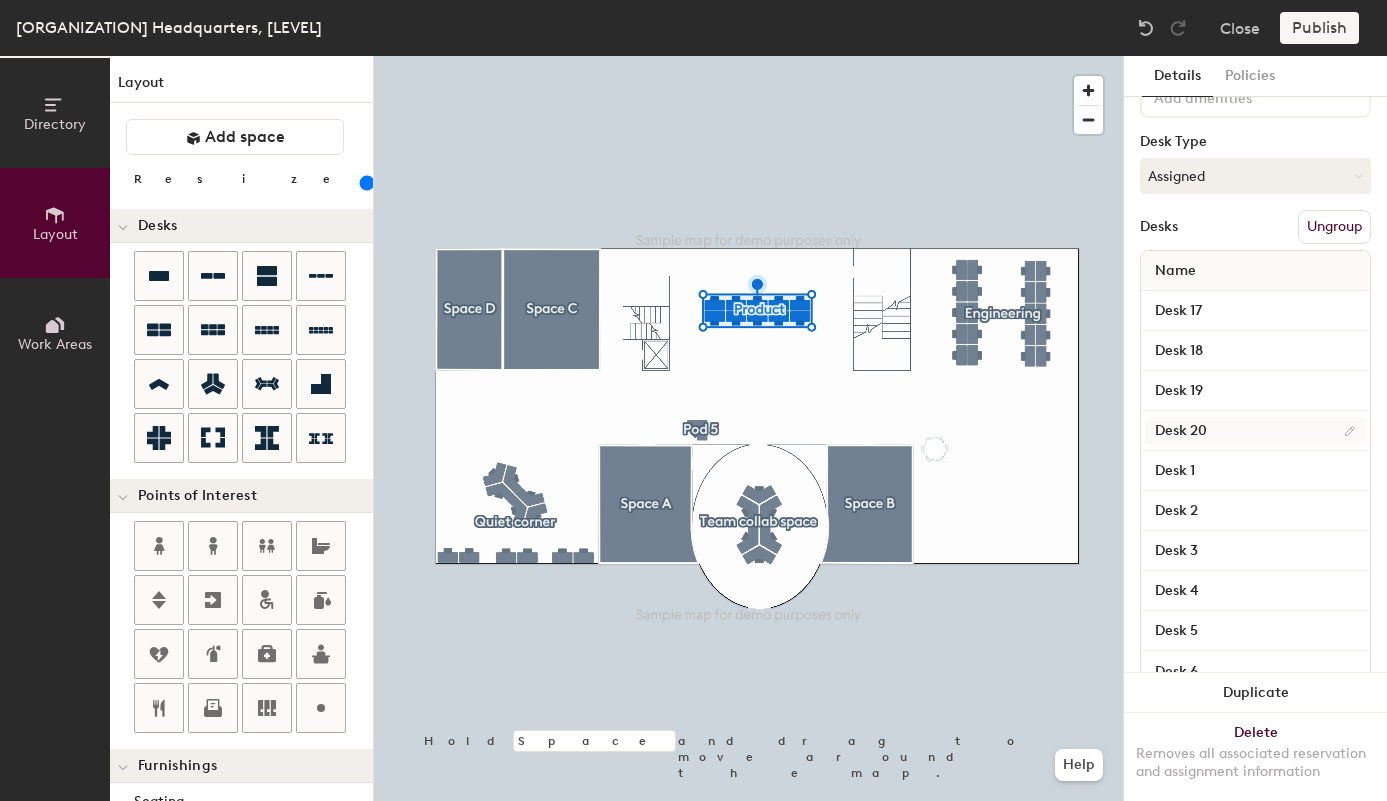 scroll, scrollTop: 85, scrollLeft: 0, axis: vertical 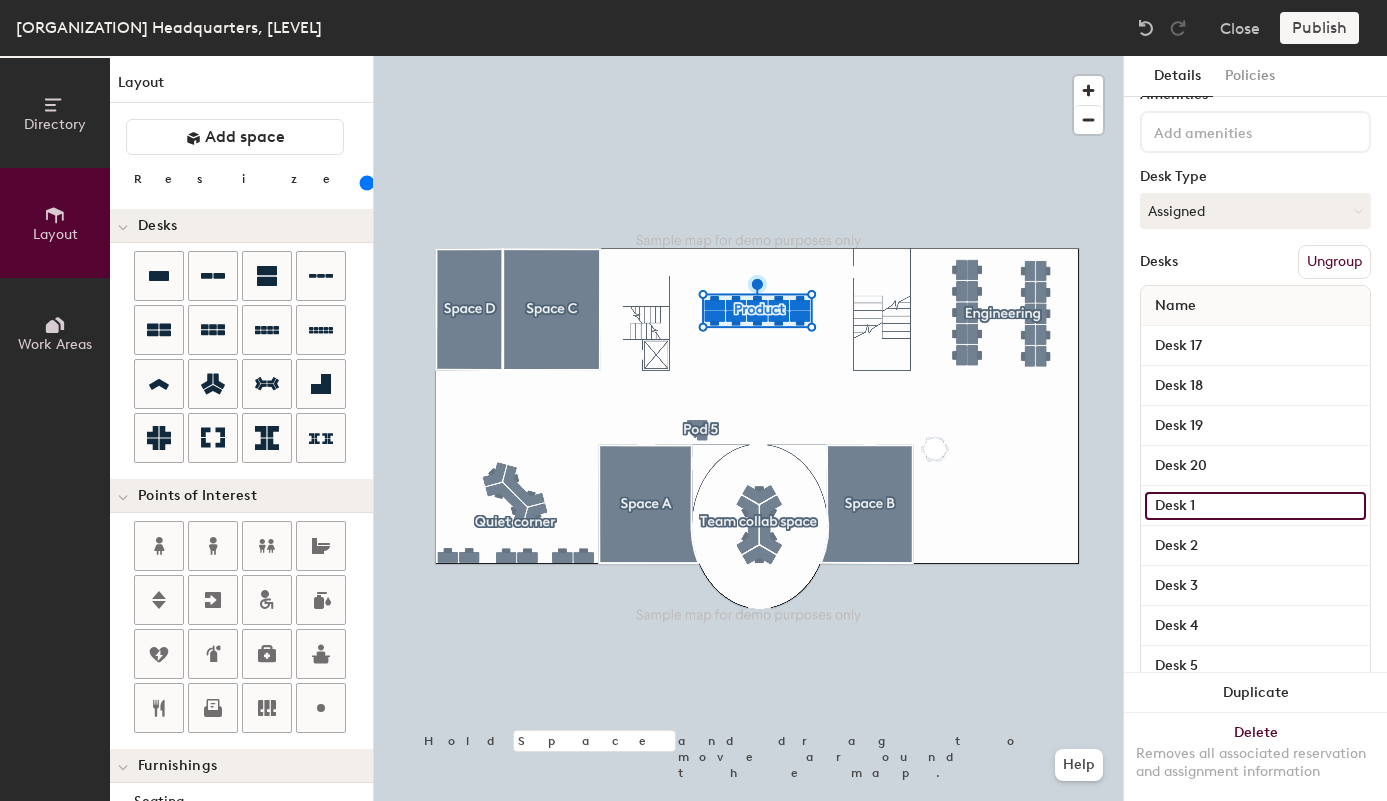 click on "Desk 1" at bounding box center (1255, 346) 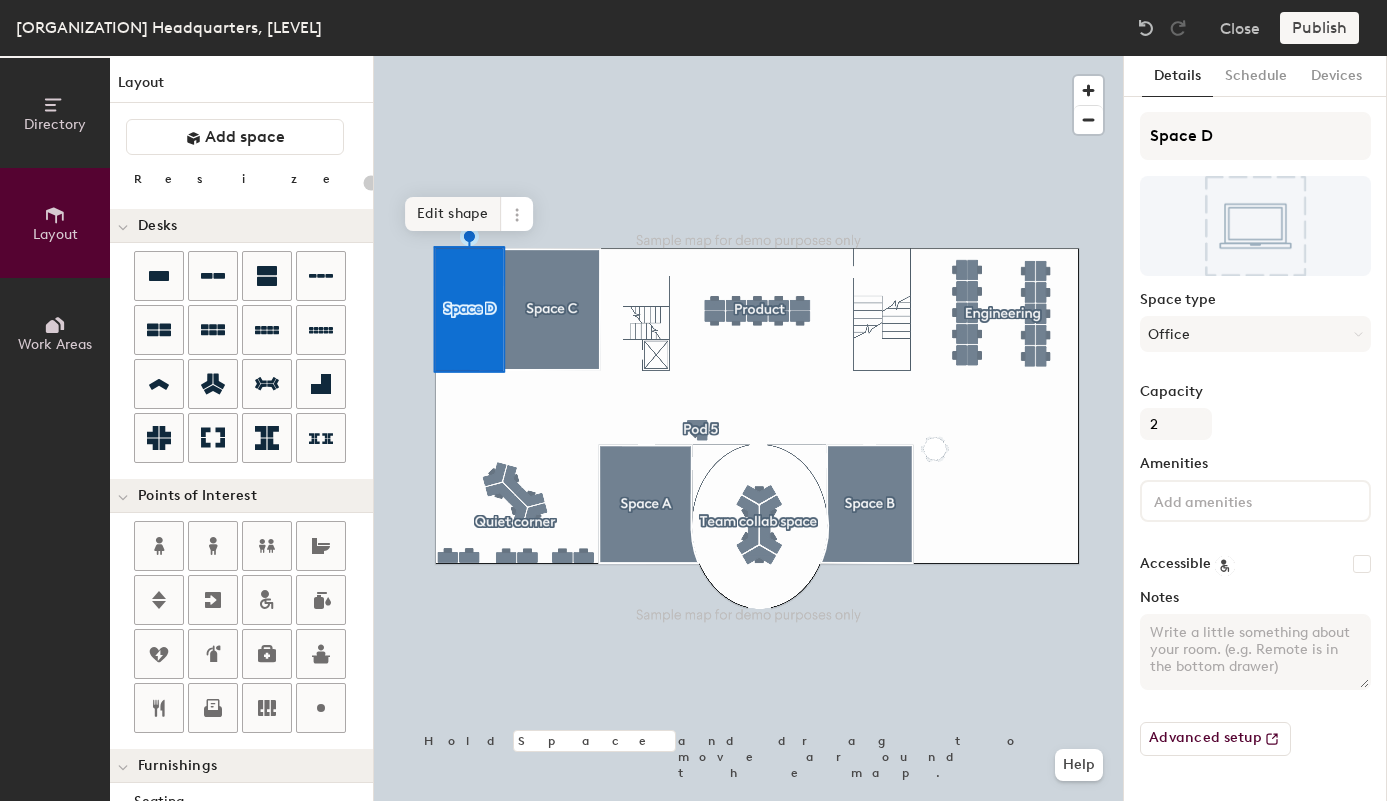 click on "Edit shape" at bounding box center (453, 214) 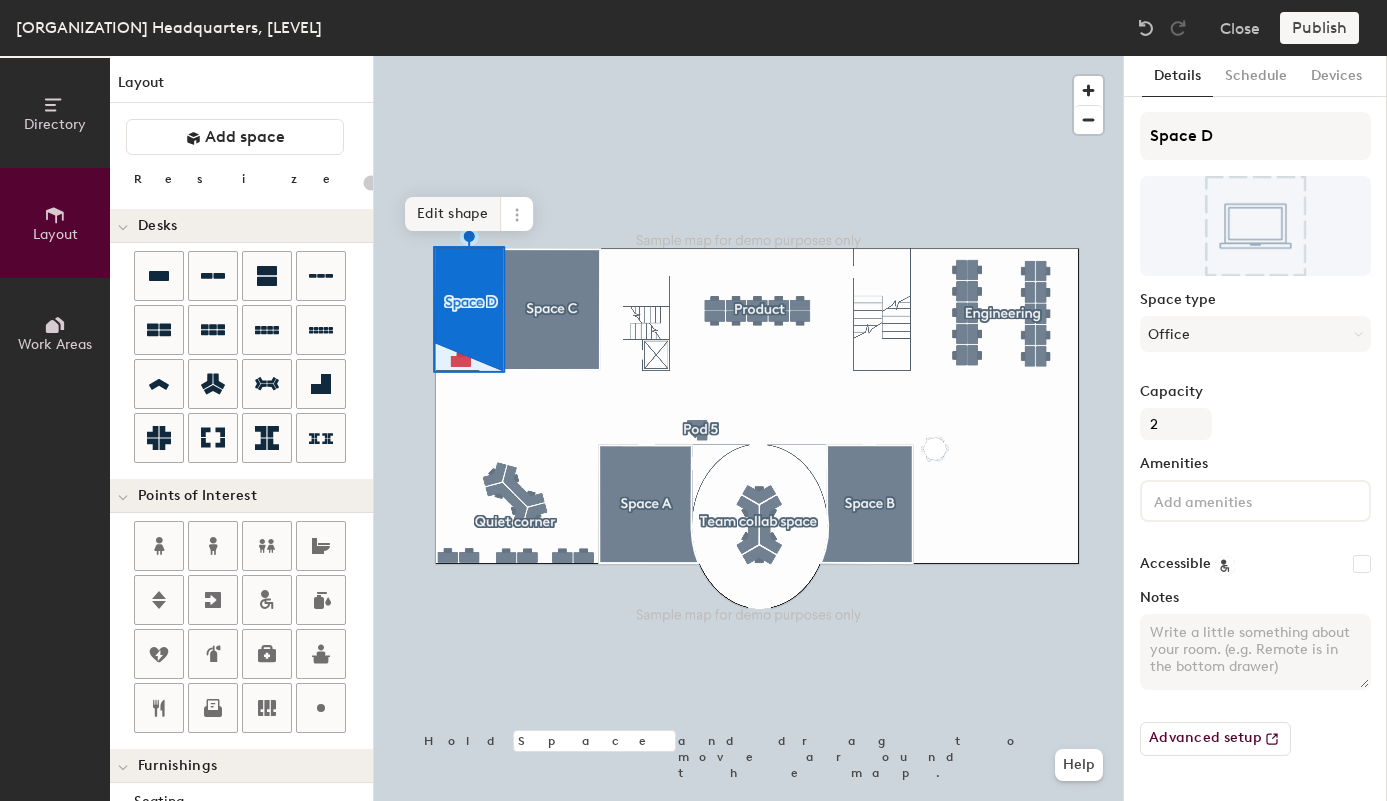 click on "Edit shape" at bounding box center [453, 214] 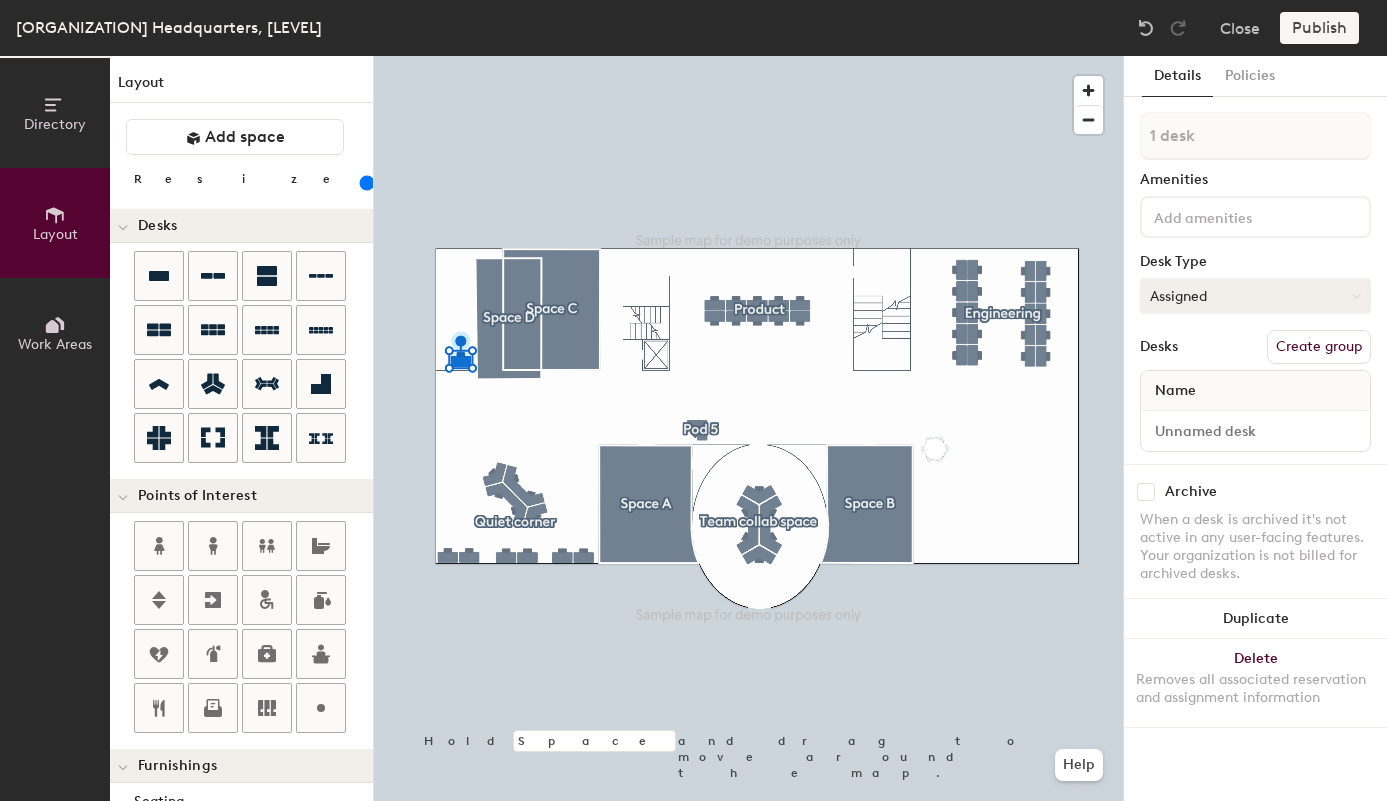 click on "Assigned" at bounding box center [1255, 296] 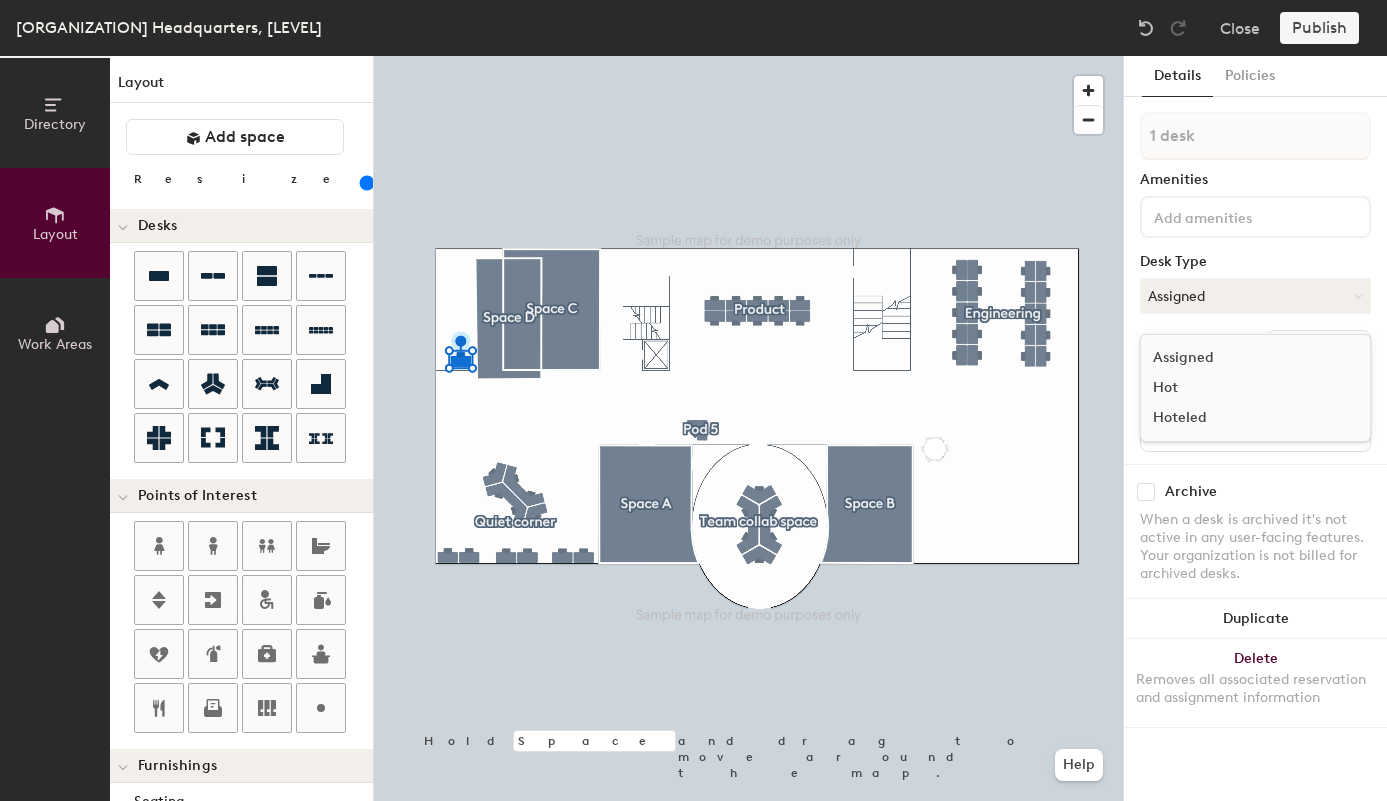 click on "Archive When a desk is archived it's not active in any user-facing features. Your organization is not billed for archived desks." at bounding box center [1255, 535] 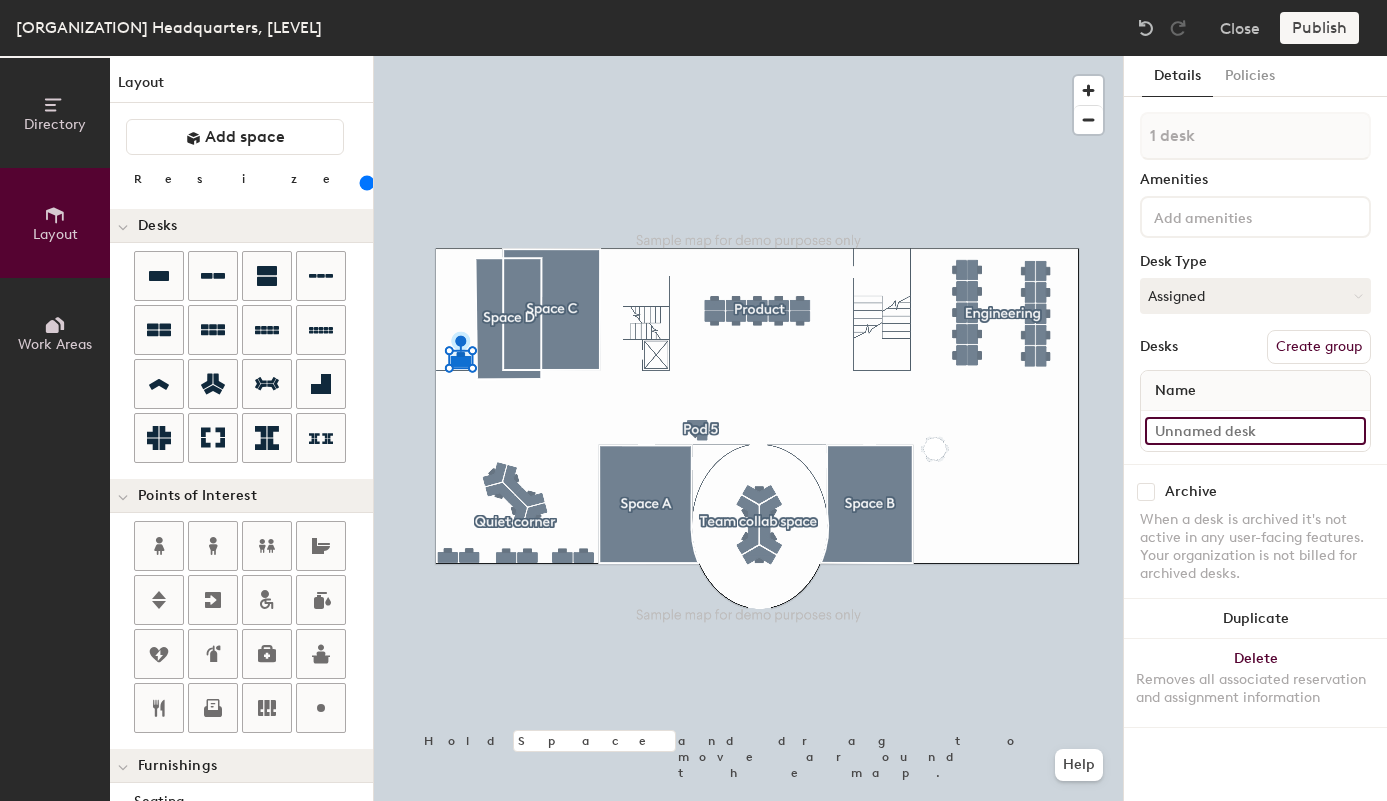 click at bounding box center (1255, 431) 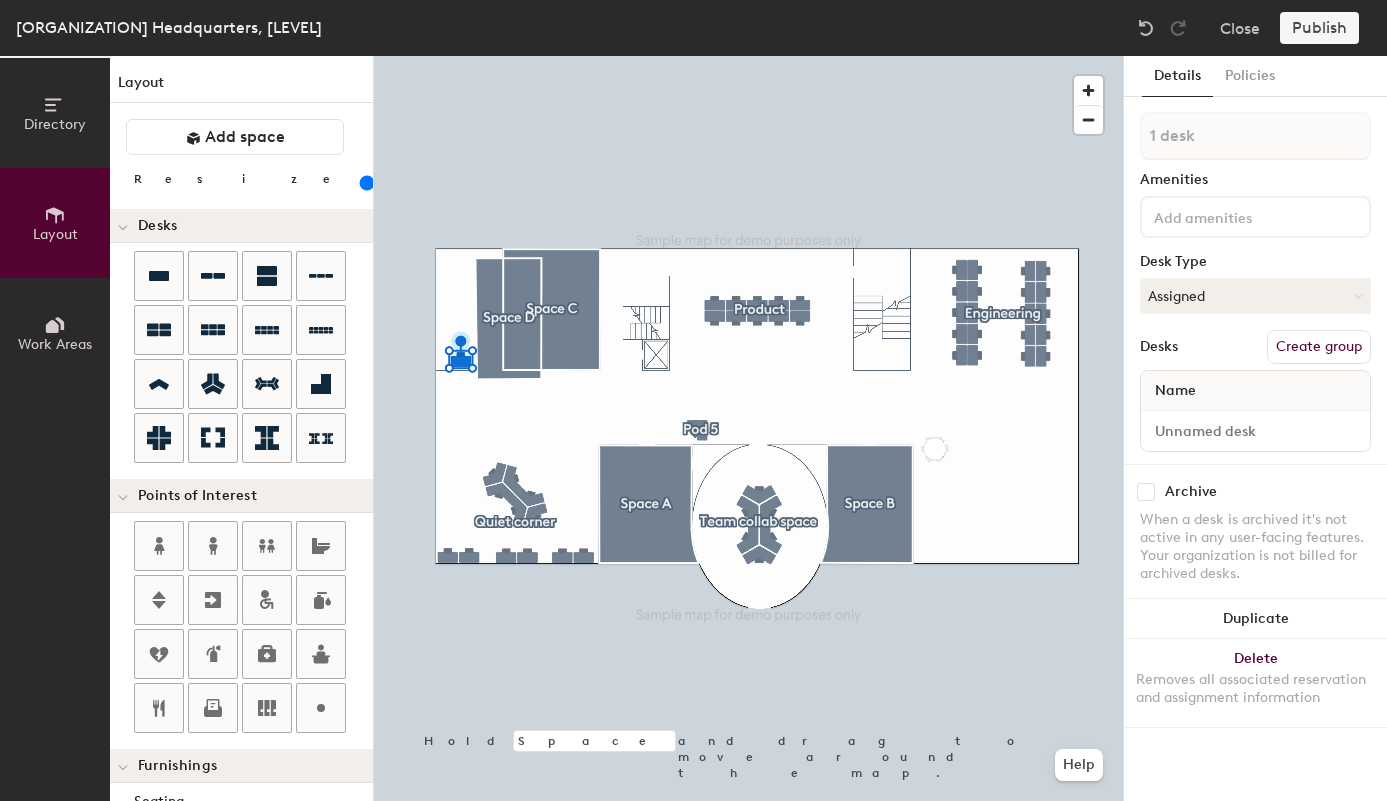 click on "Archive When a desk is archived it's not active in any user-facing features. Your organization is not billed for archived desks." at bounding box center [1255, 535] 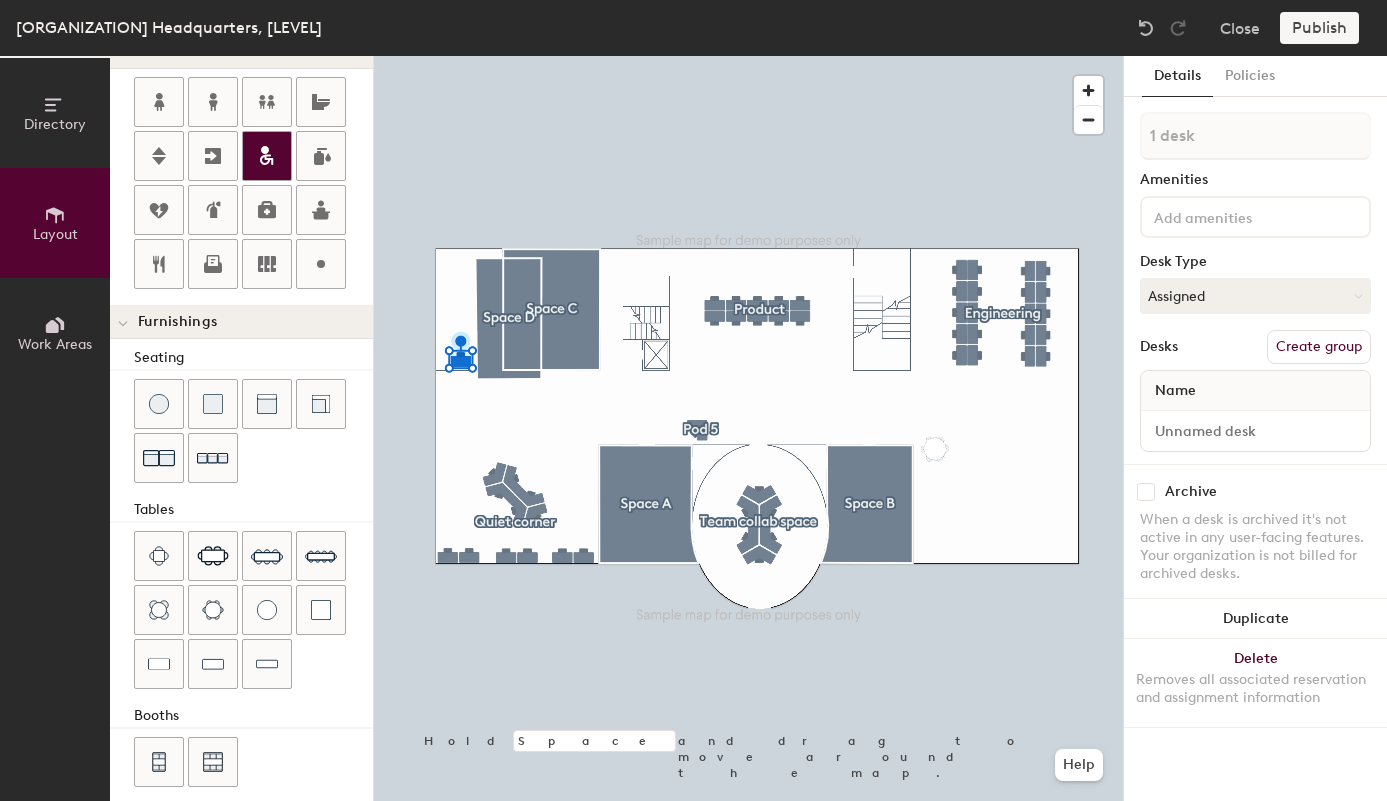 scroll, scrollTop: 462, scrollLeft: 0, axis: vertical 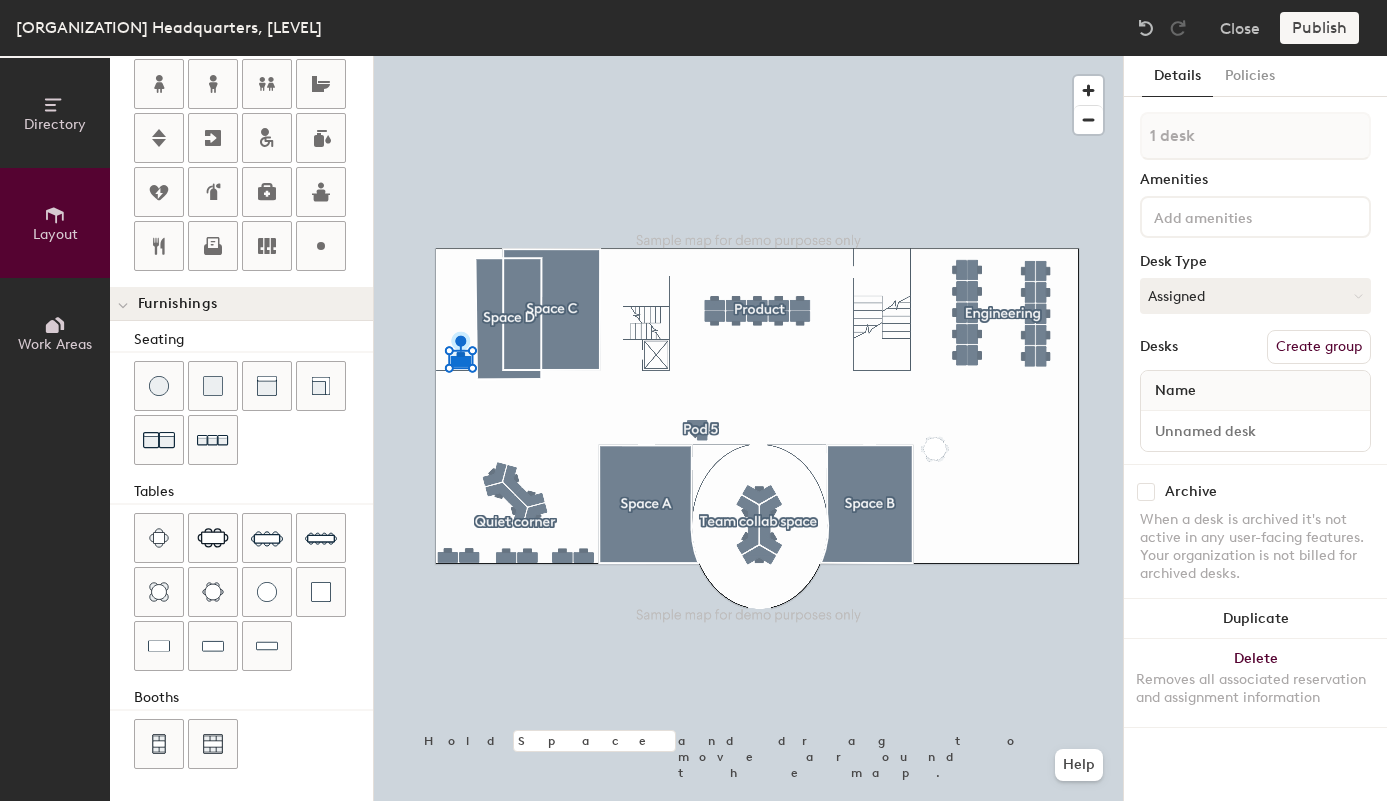 click on "Publish" at bounding box center [1325, 28] 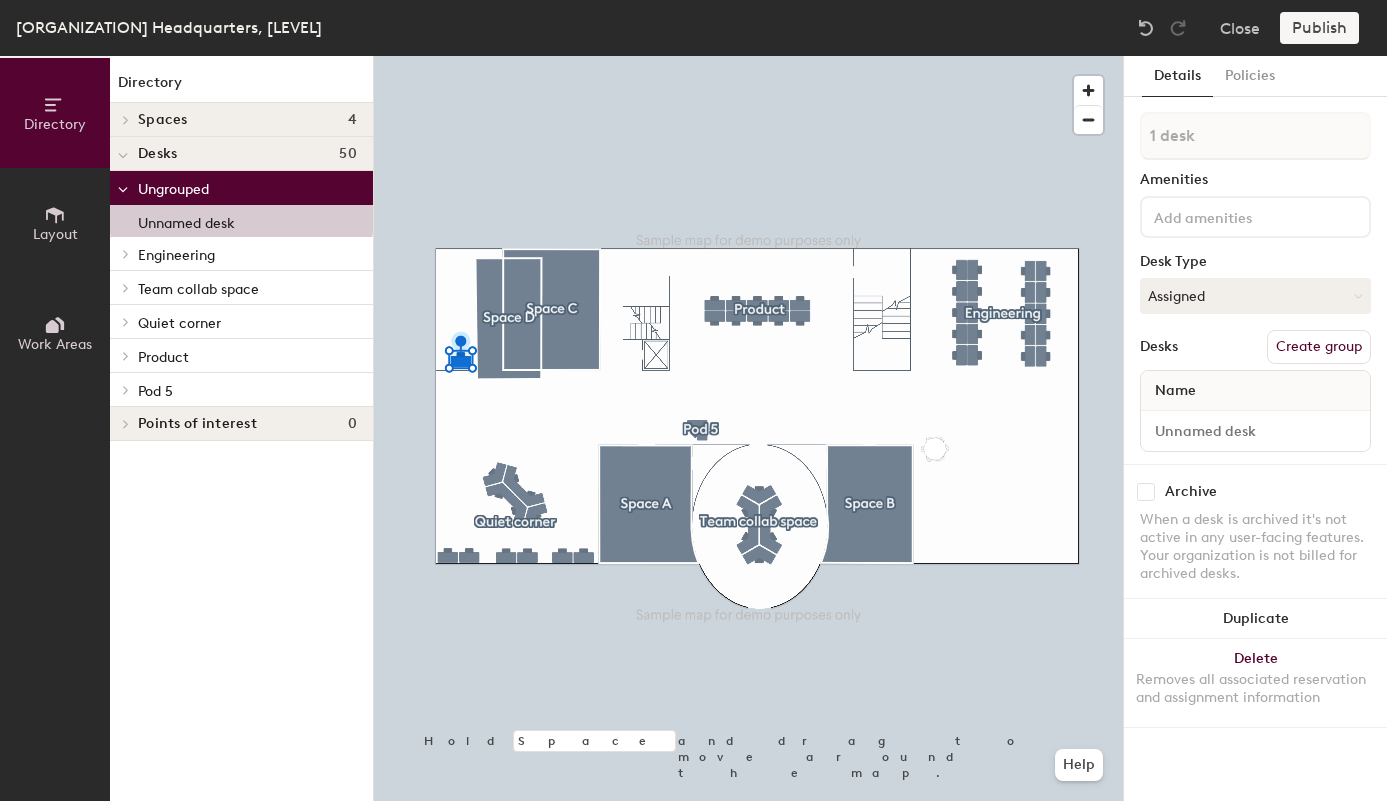 scroll, scrollTop: 0, scrollLeft: 0, axis: both 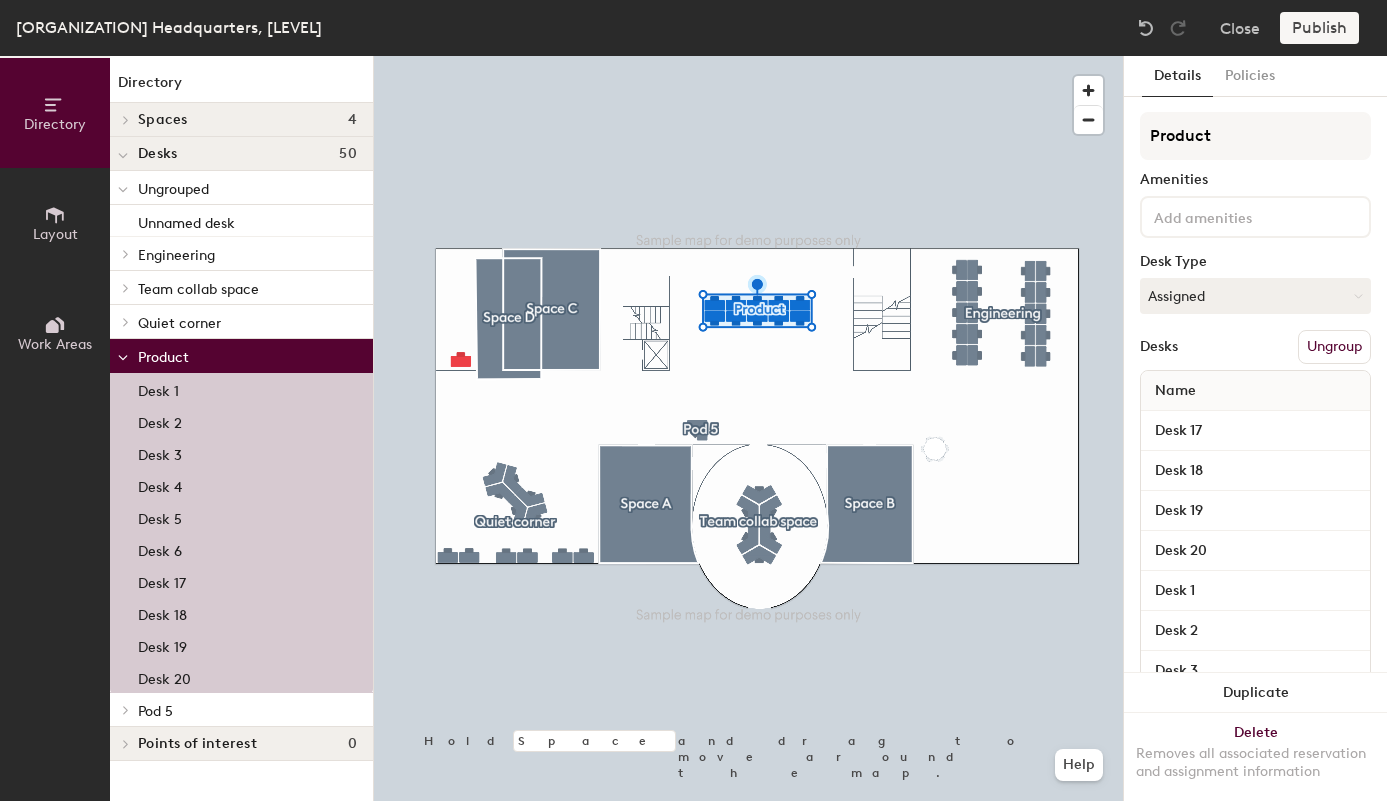 click on "Desk 3" at bounding box center [158, 388] 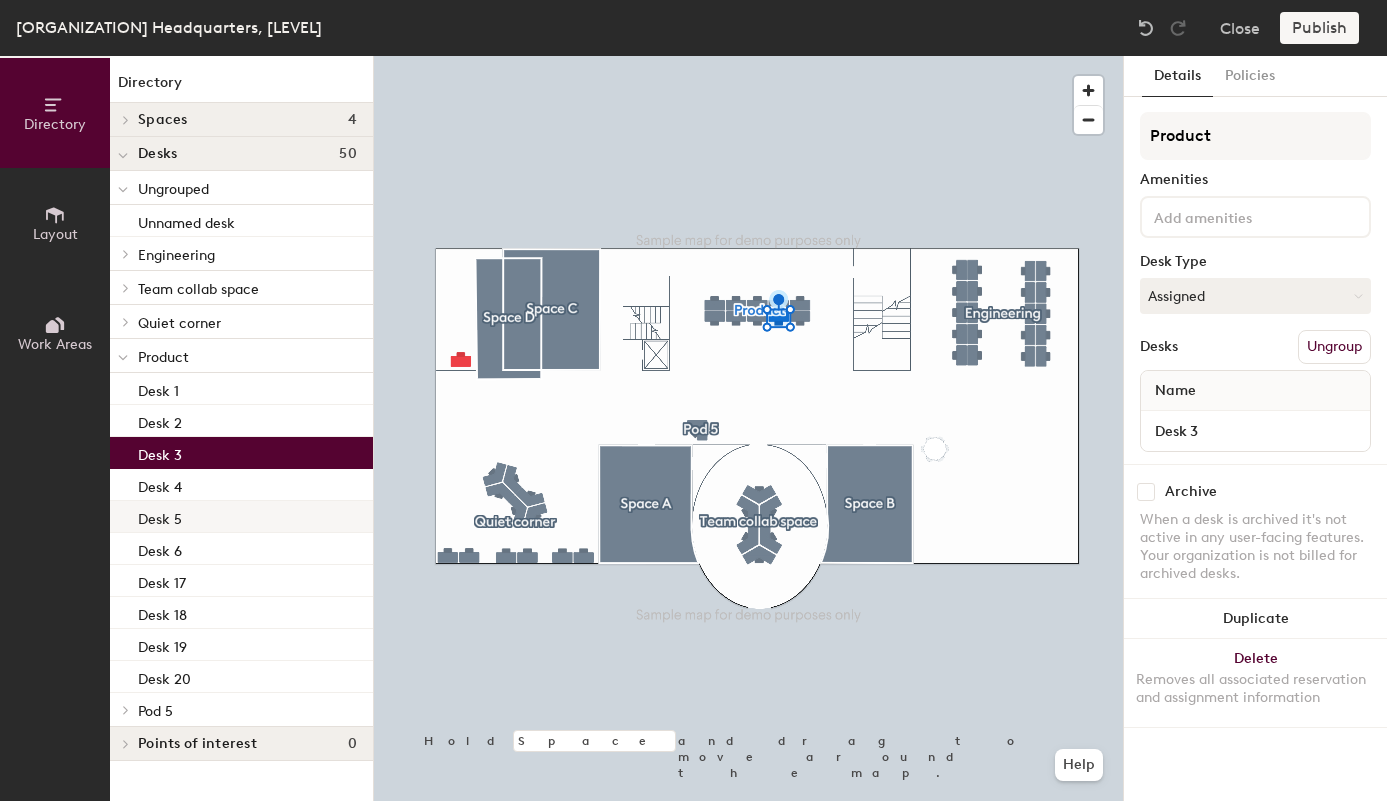 click on "Desk 5" at bounding box center (158, 388) 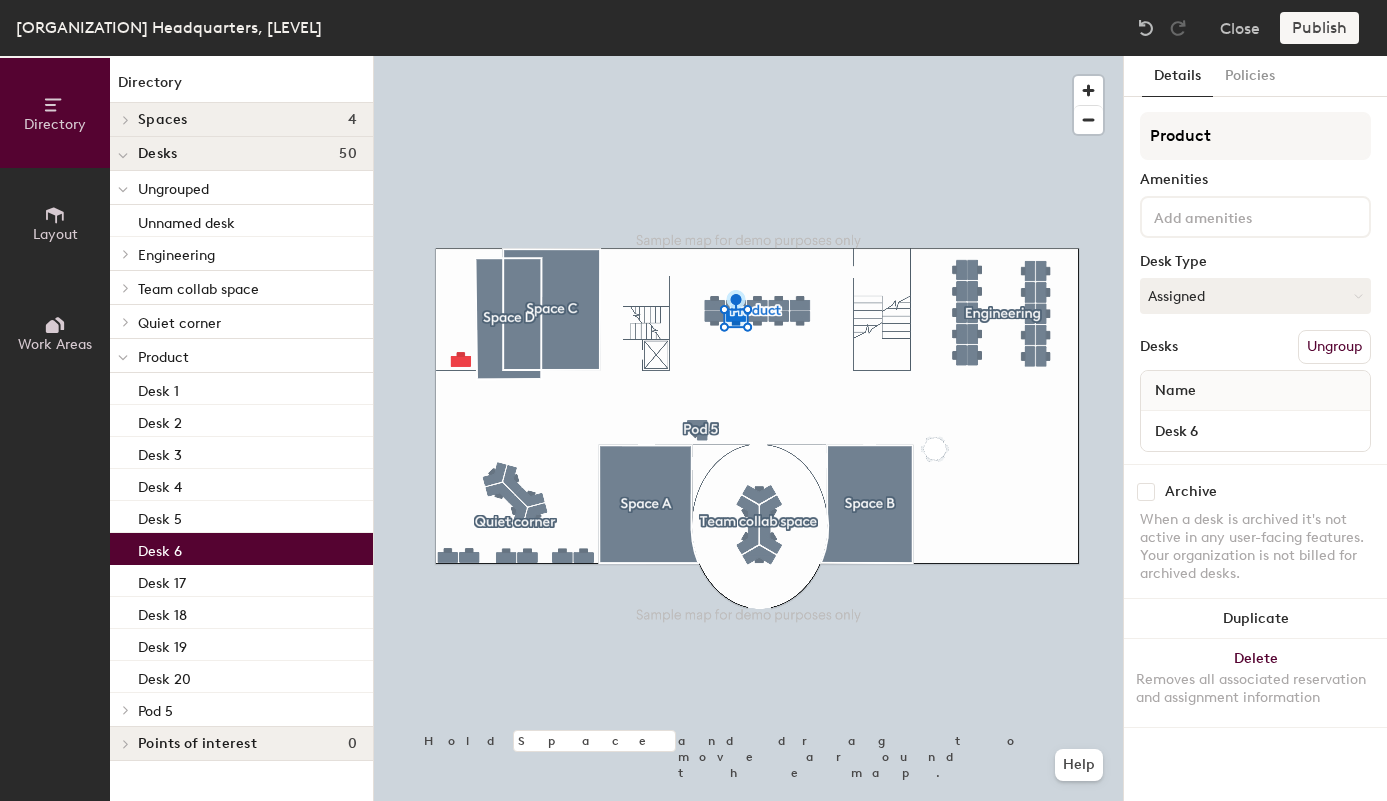 click on "Desk 6" at bounding box center (160, 548) 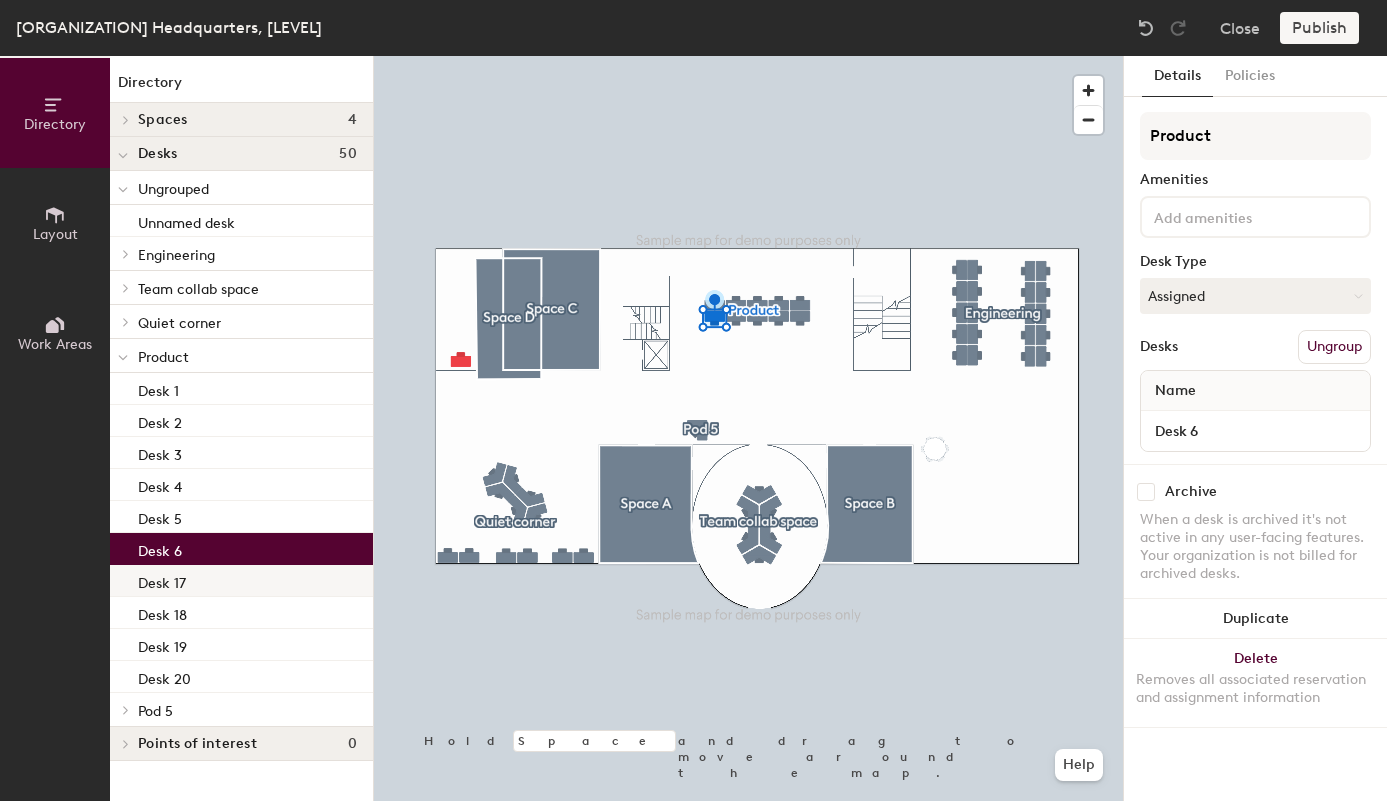 click on "Desk 17" at bounding box center [158, 388] 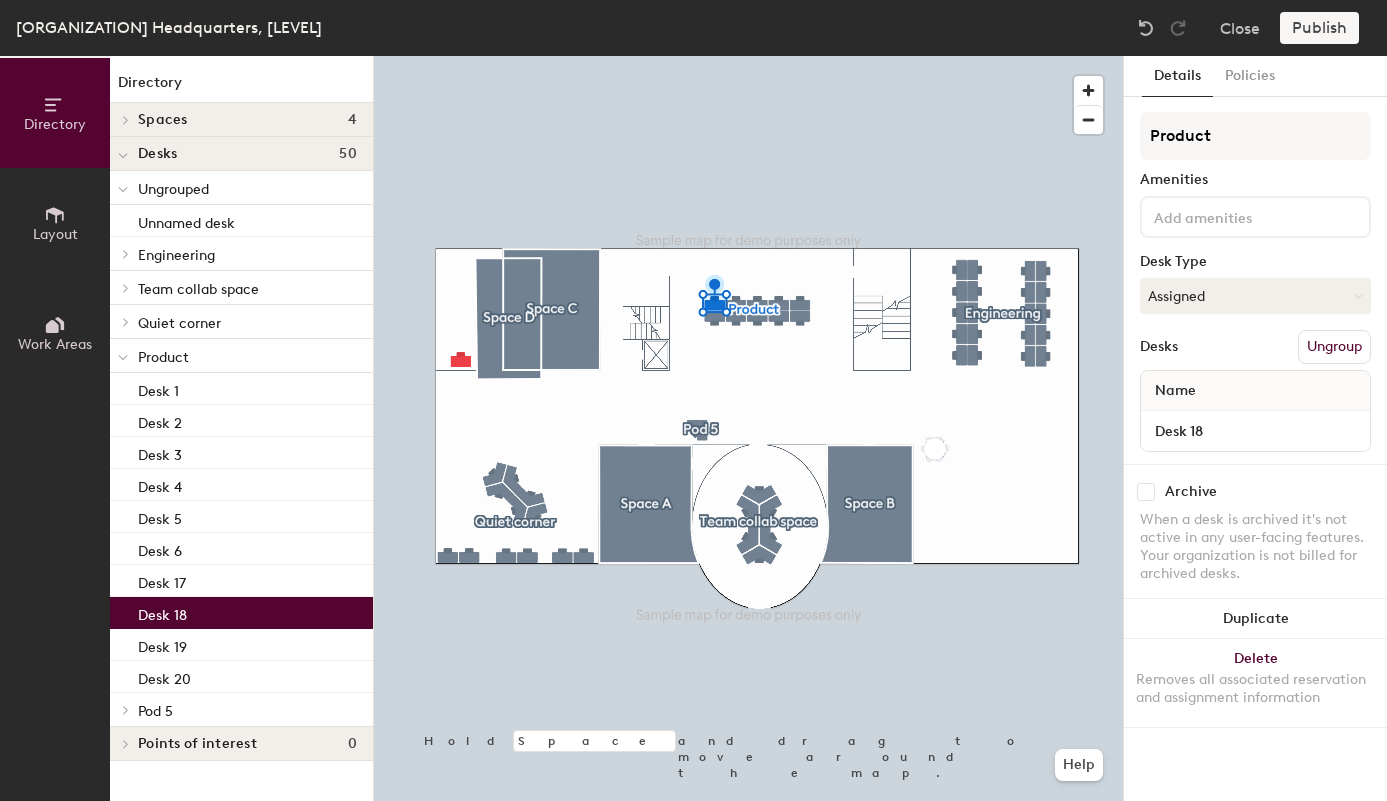 click on "Desk 18" at bounding box center (162, 612) 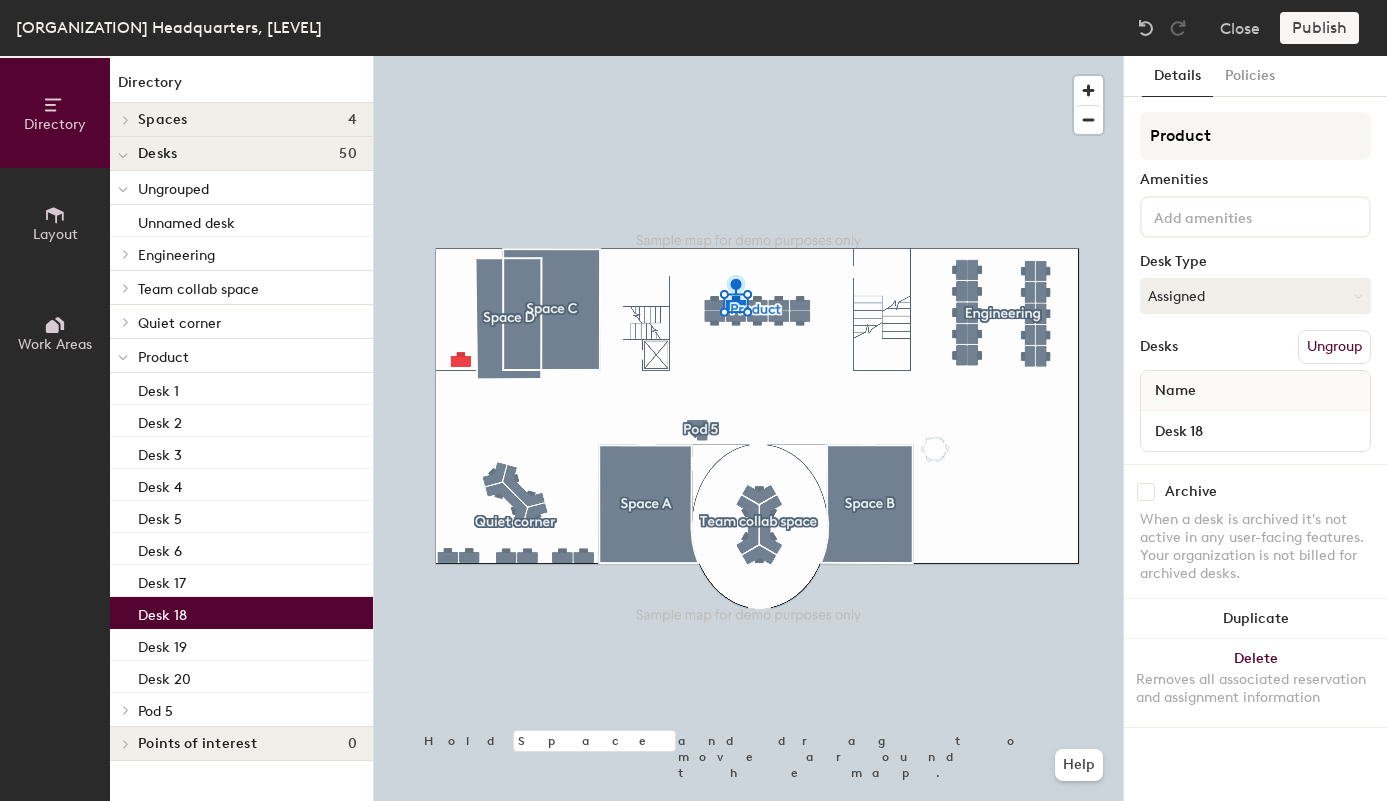 click on "Engineering" at bounding box center (176, 255) 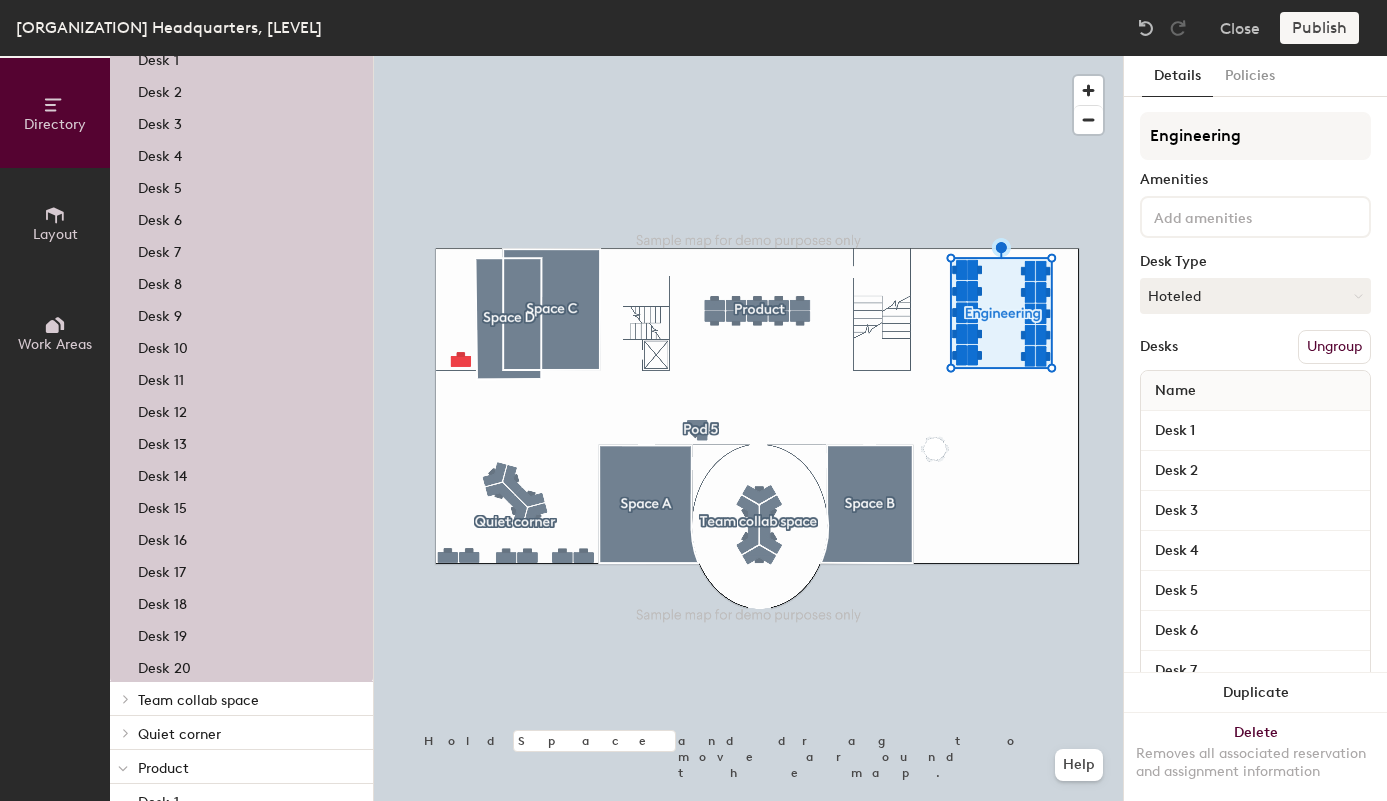 scroll, scrollTop: 0, scrollLeft: 0, axis: both 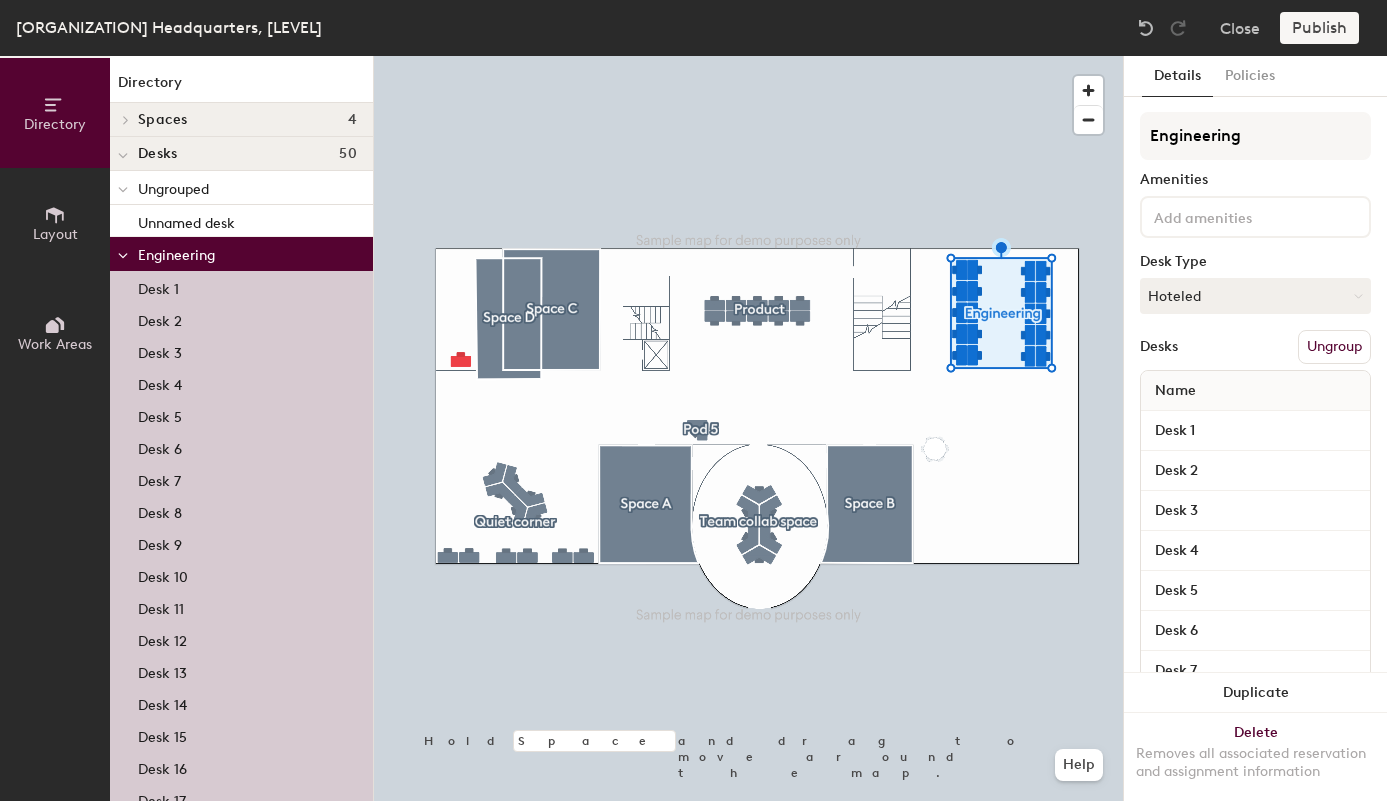 click at bounding box center [123, 253] 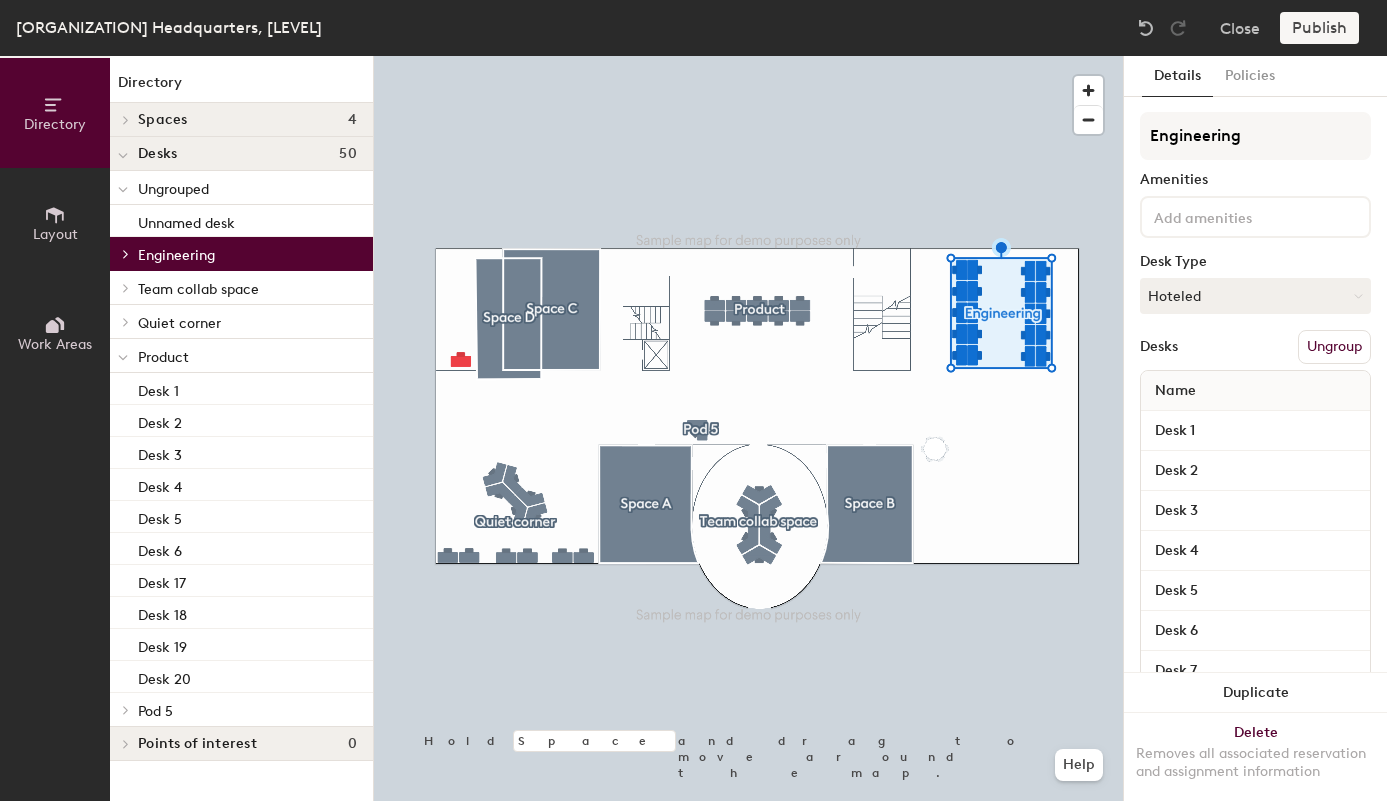 click at bounding box center (126, 120) 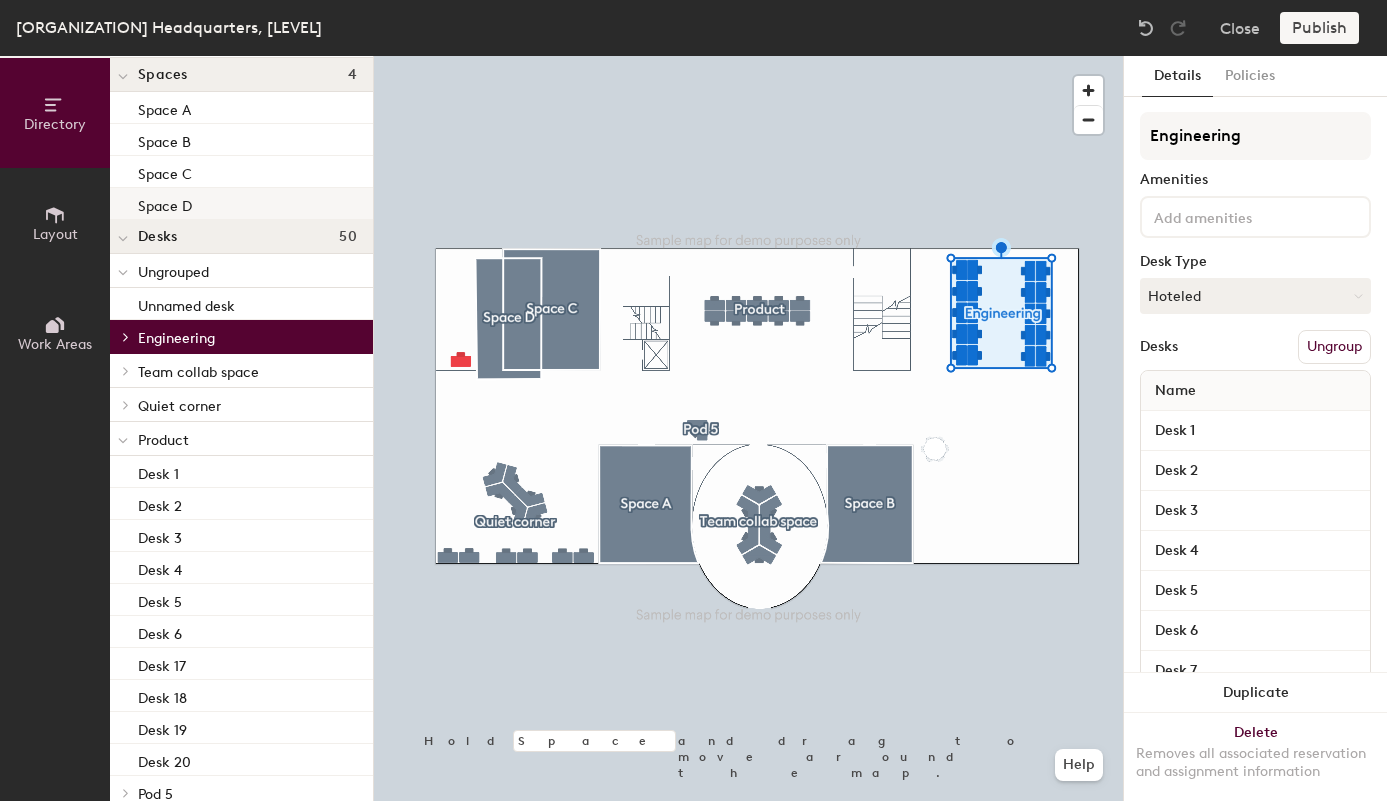 scroll, scrollTop: 104, scrollLeft: 0, axis: vertical 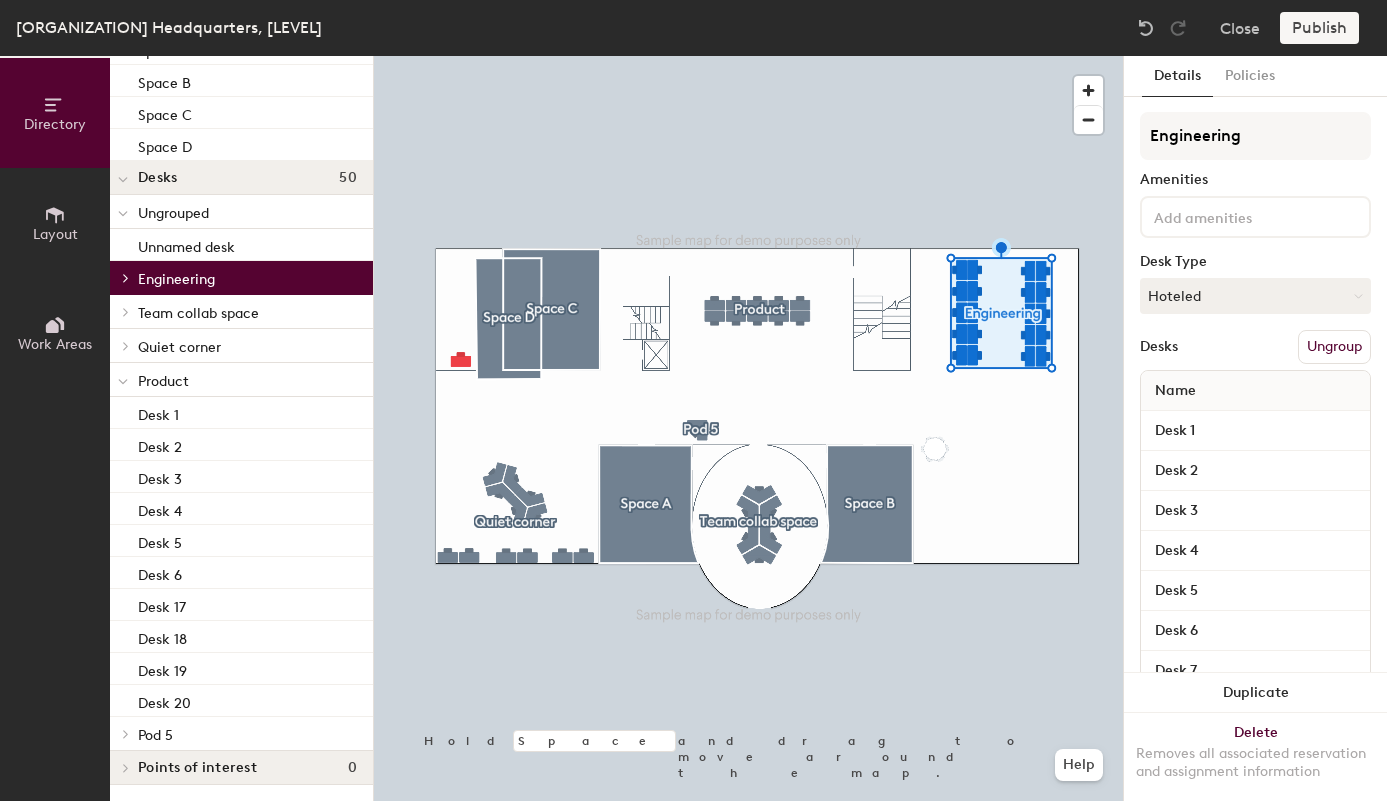 click at bounding box center [126, 312] 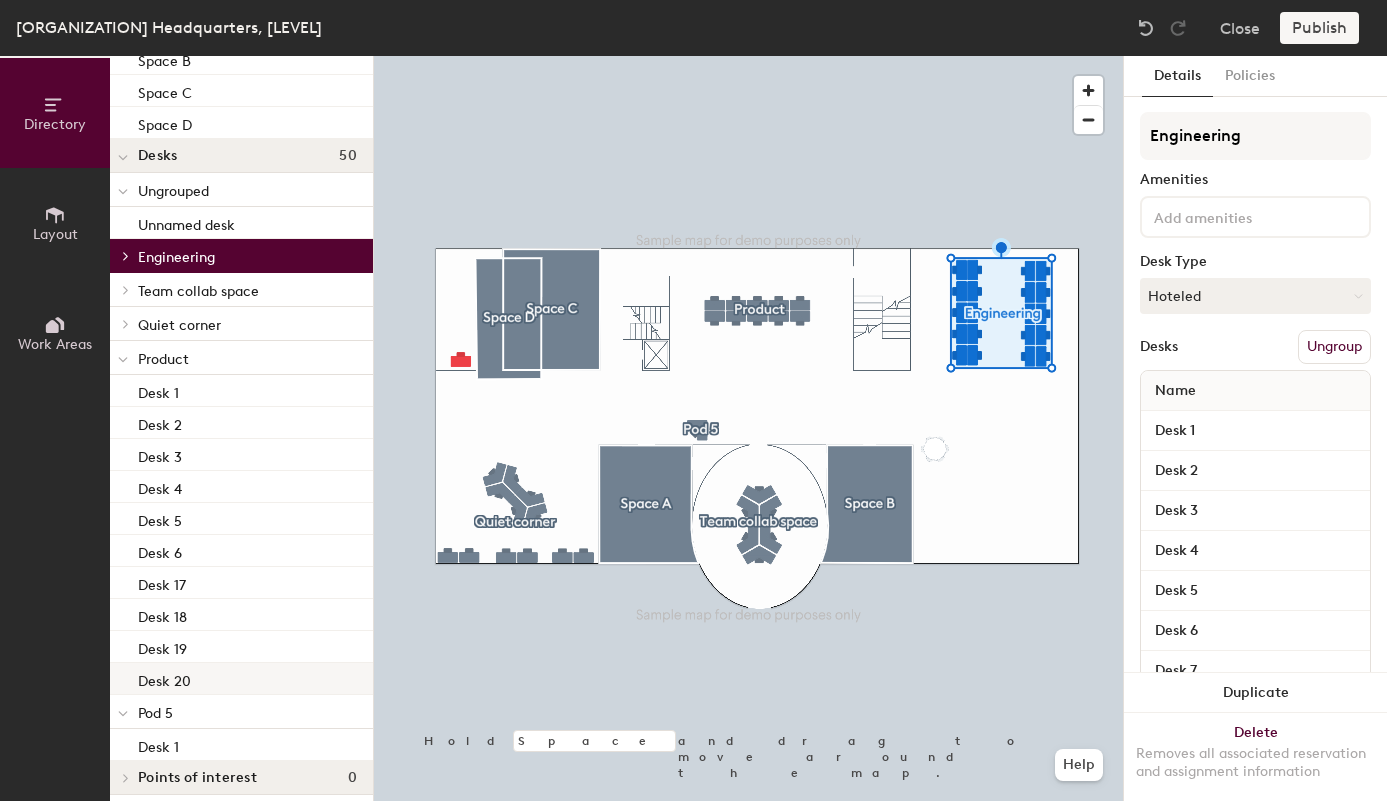 scroll, scrollTop: 136, scrollLeft: 0, axis: vertical 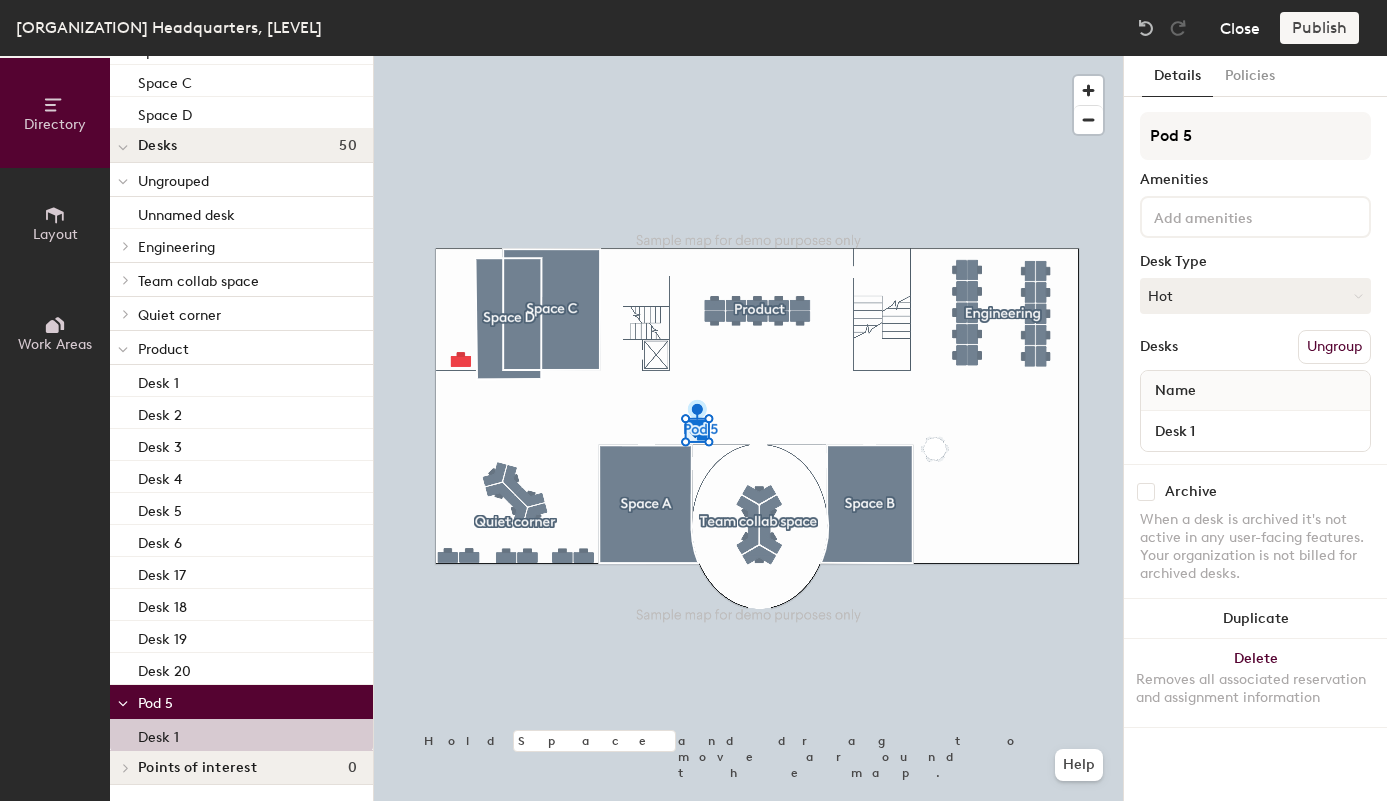 click on "Close" at bounding box center [1240, 28] 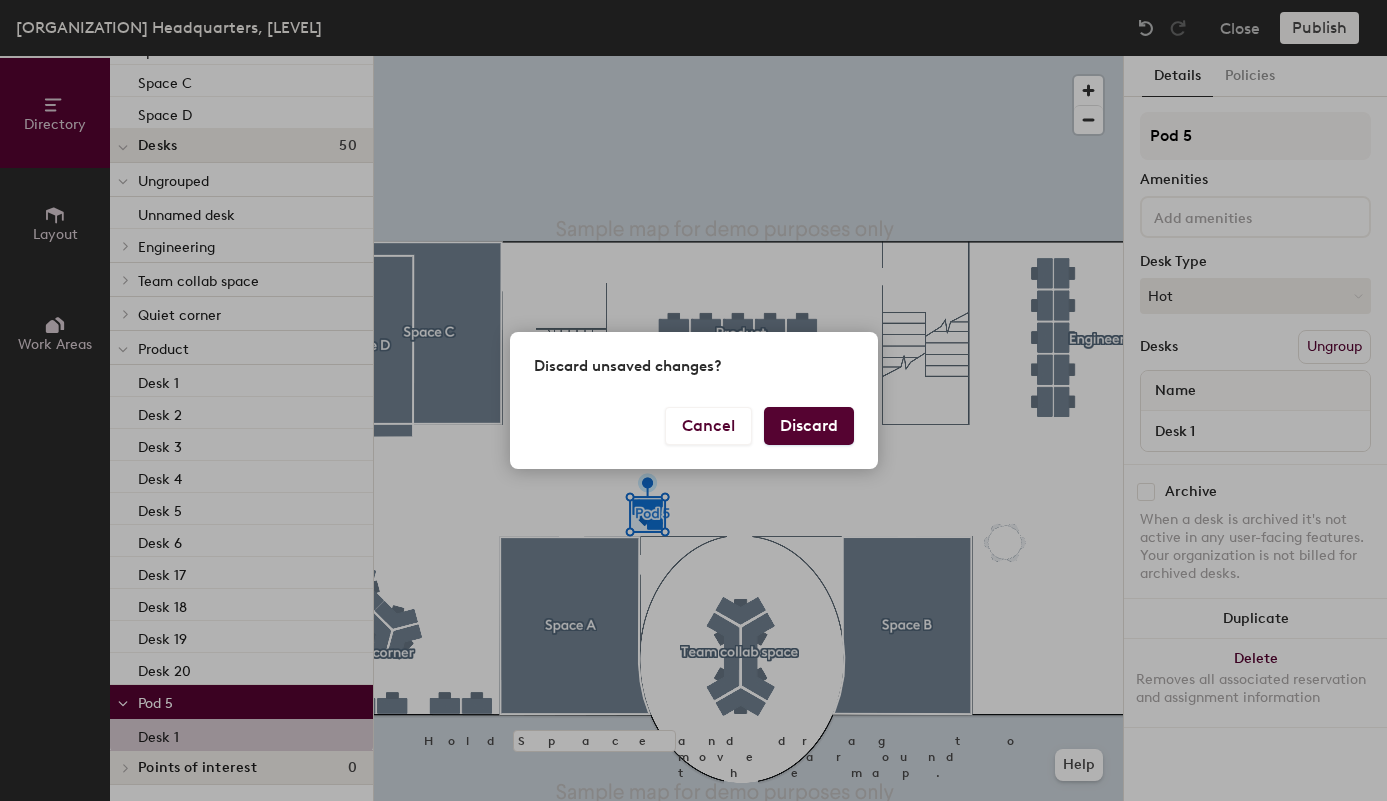 click on "Discard" at bounding box center (809, 426) 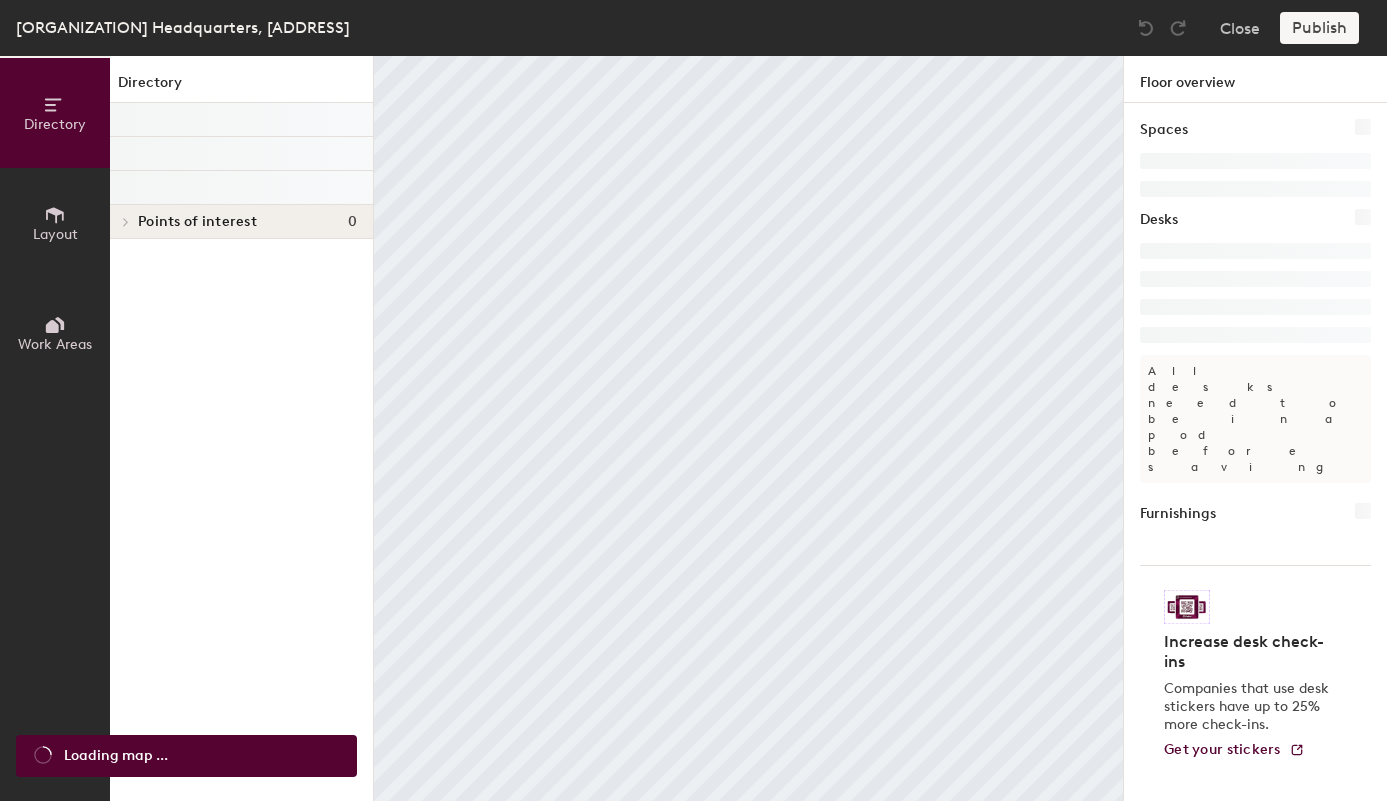 scroll, scrollTop: 0, scrollLeft: 0, axis: both 